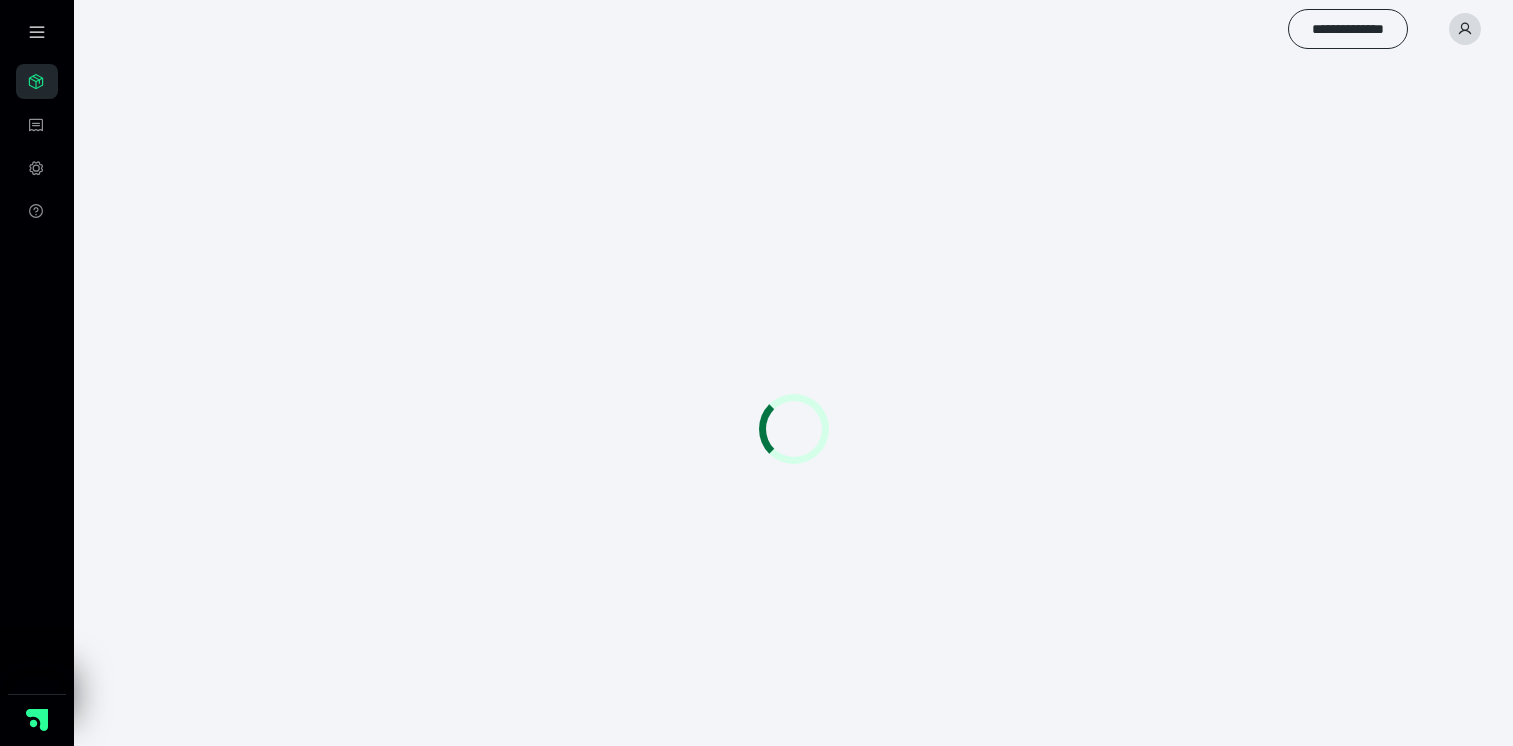 scroll, scrollTop: 0, scrollLeft: 0, axis: both 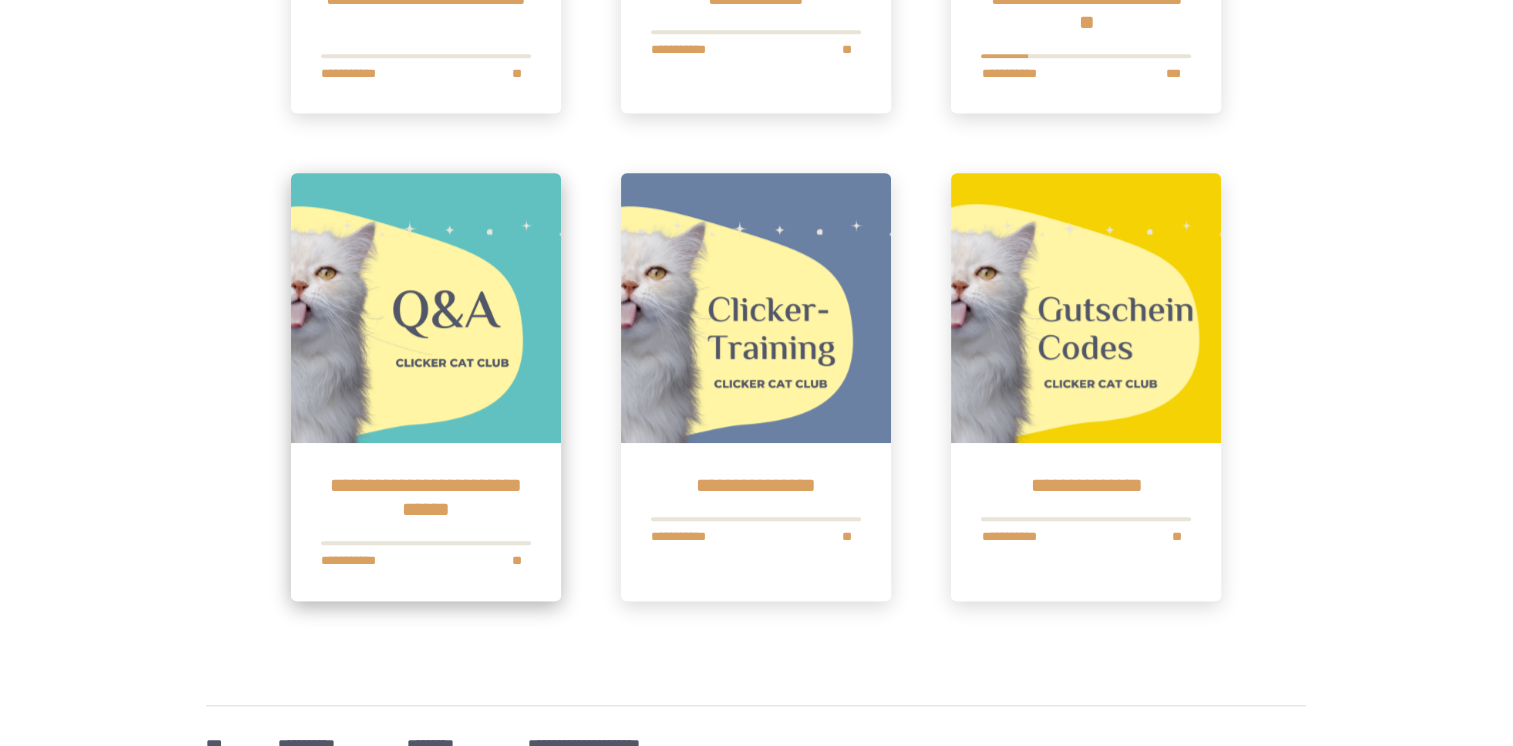 click at bounding box center [426, 308] 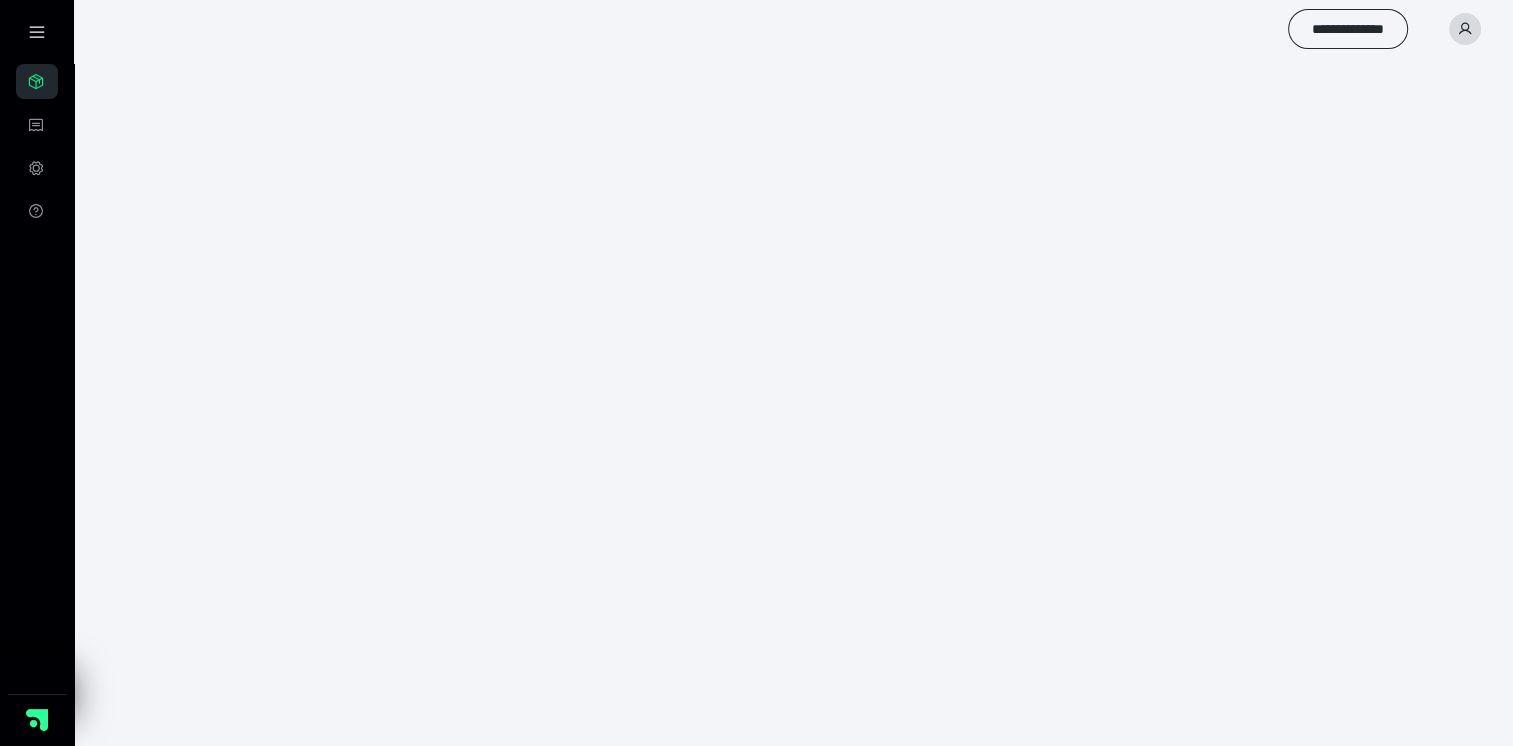 scroll, scrollTop: 0, scrollLeft: 0, axis: both 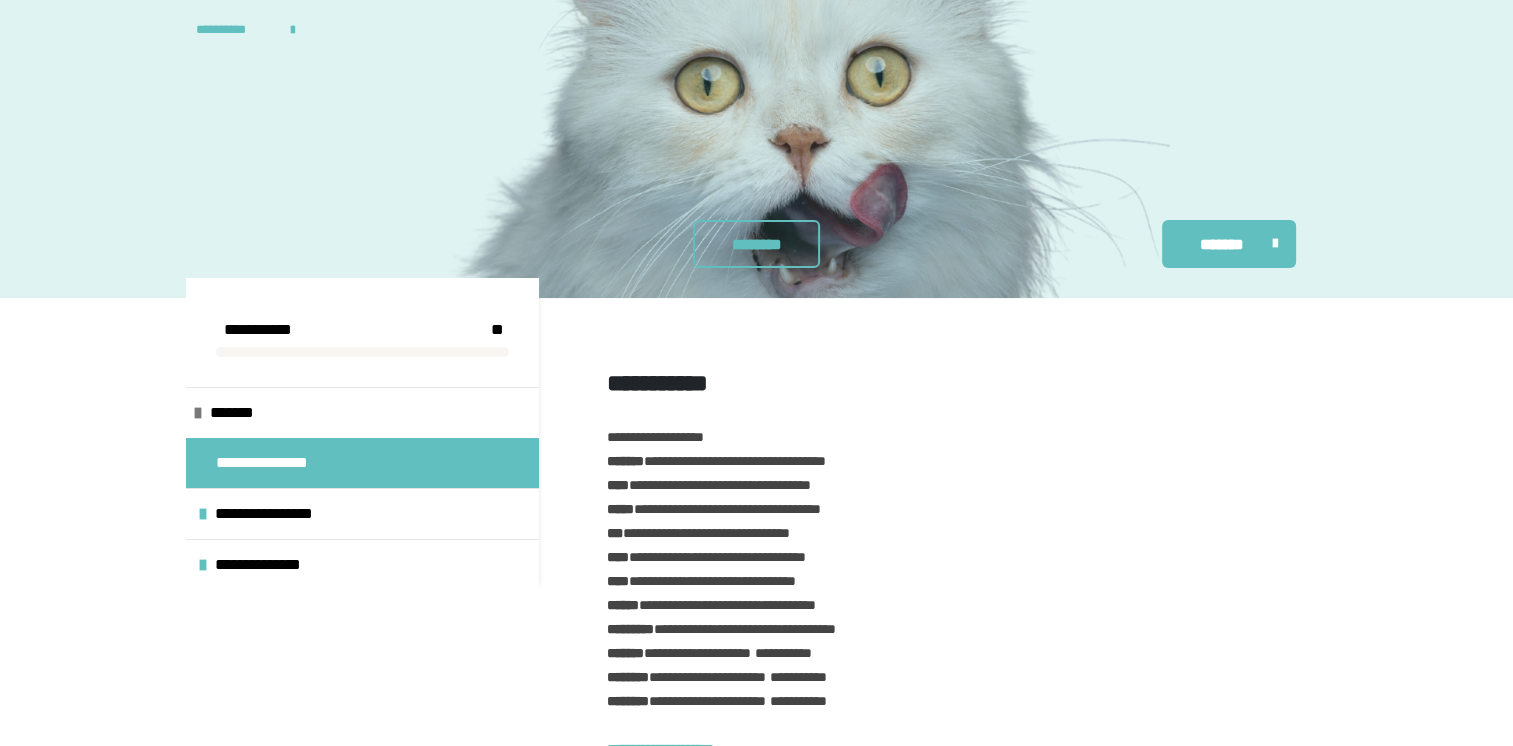 click on "**********" at bounding box center (282, 463) 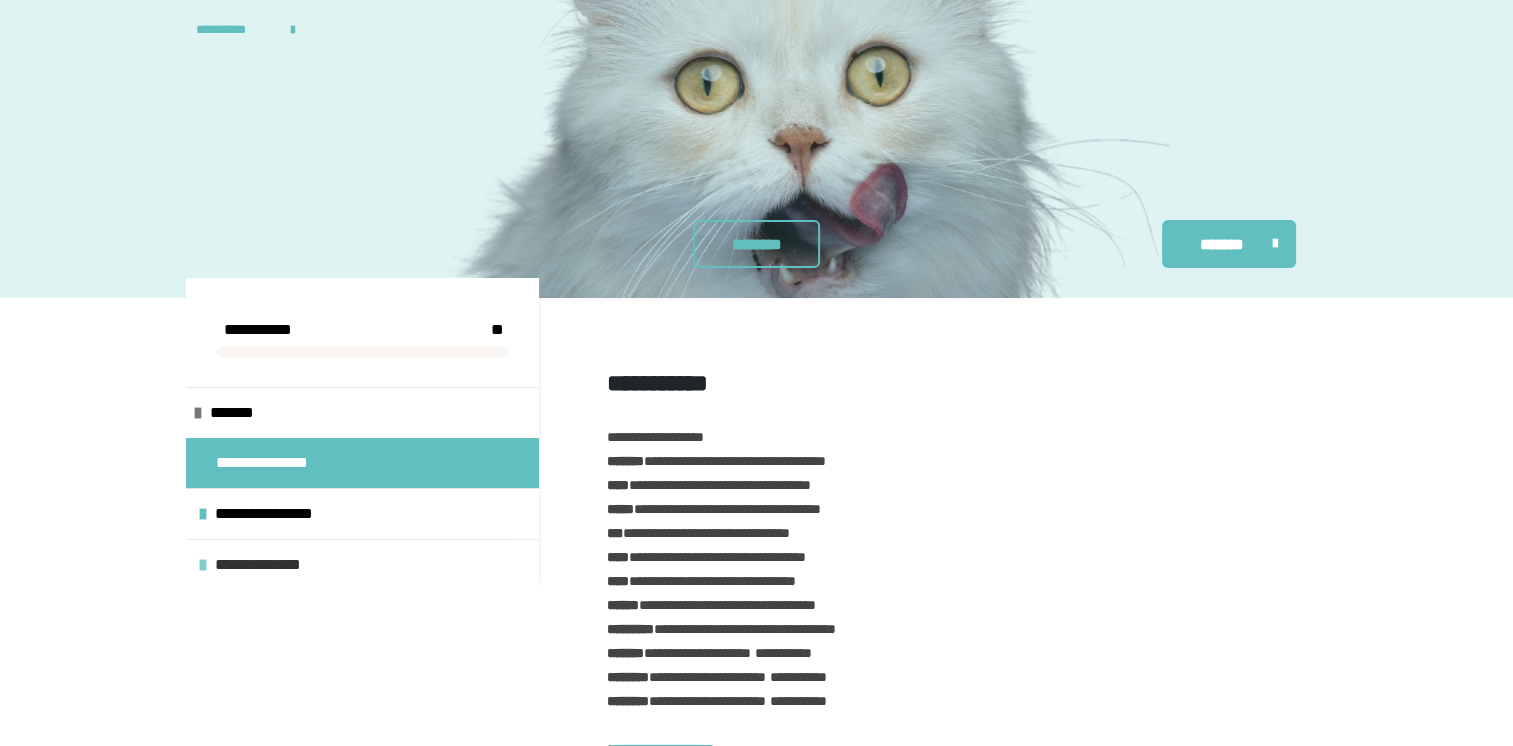 click on "**********" at bounding box center [281, 565] 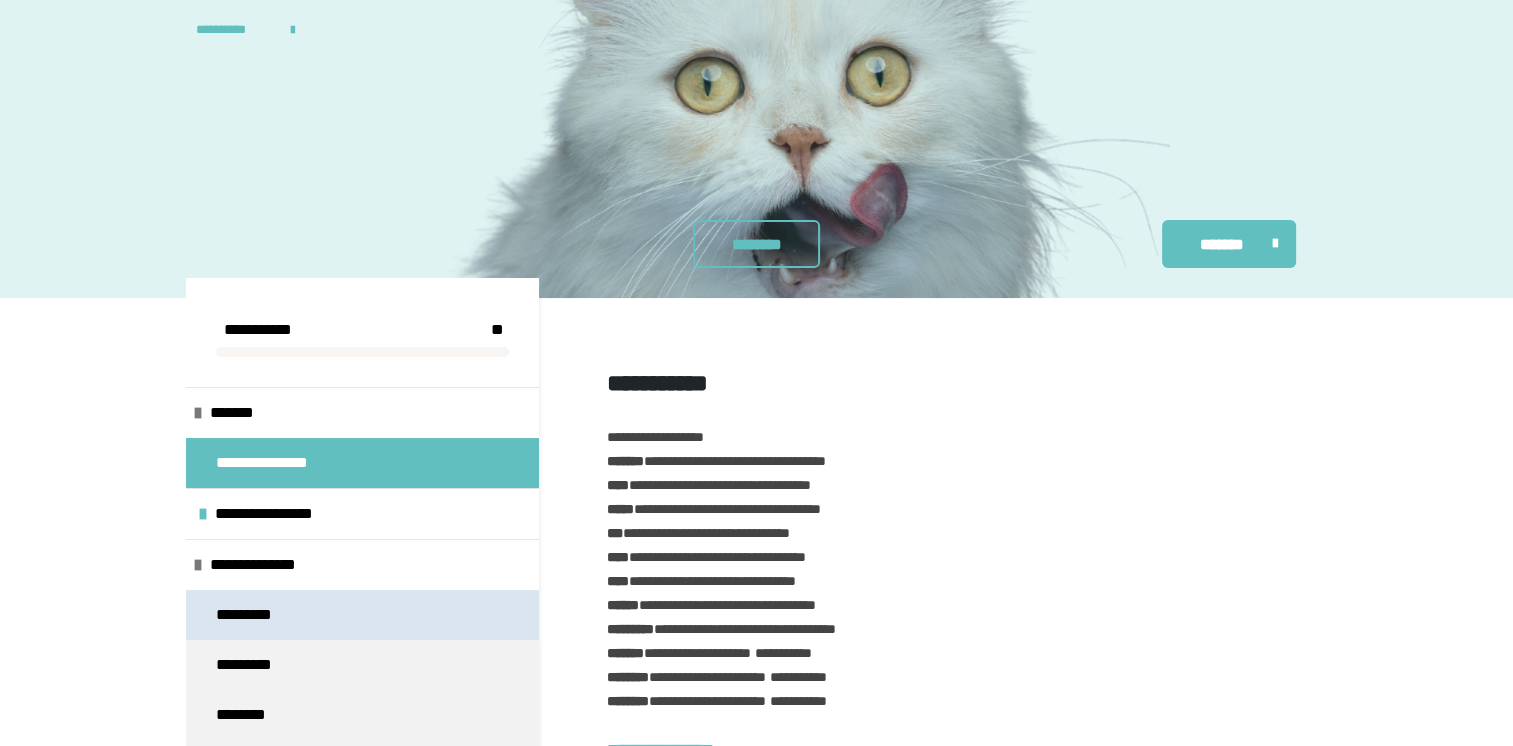 click on "*********" at bounding box center [250, 615] 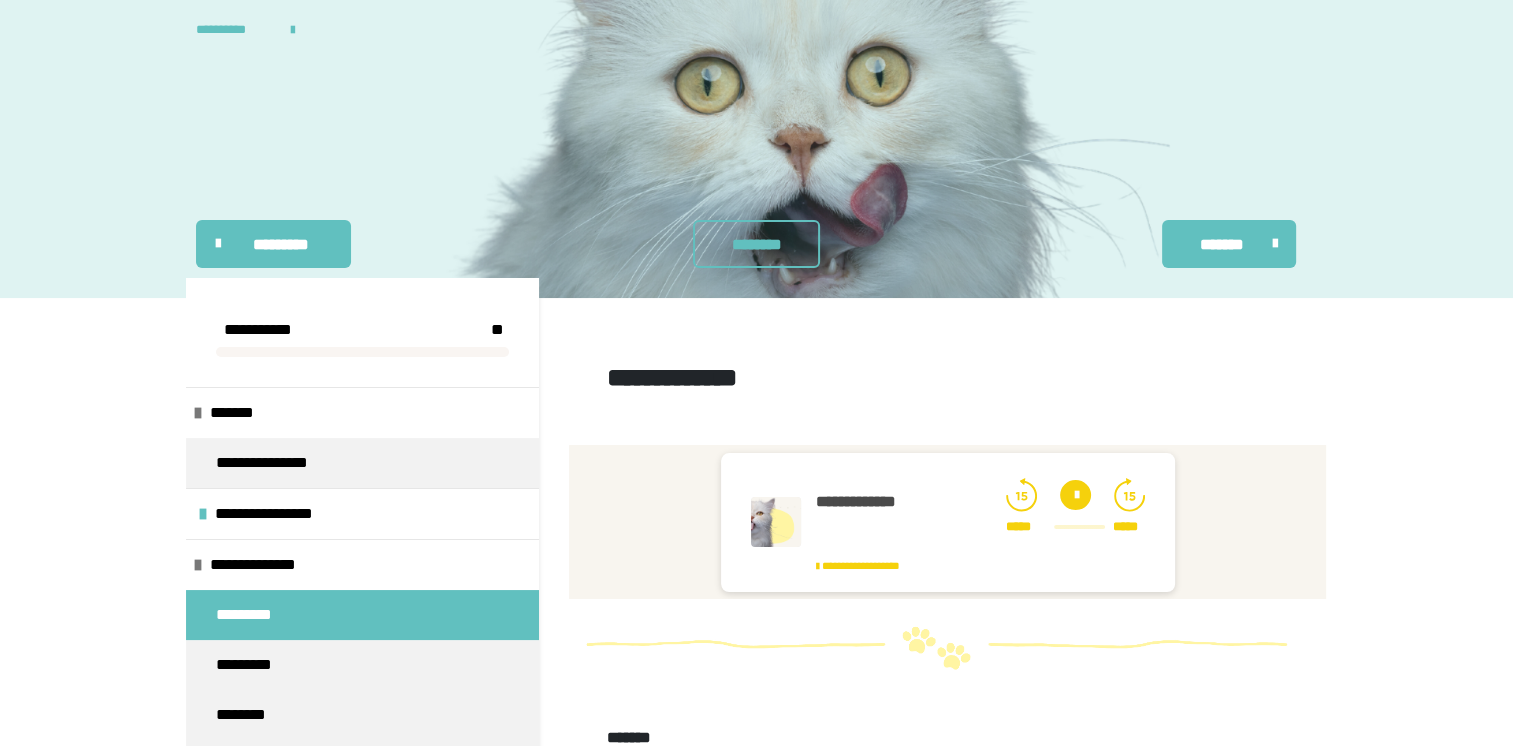 click at bounding box center (1075, 495) 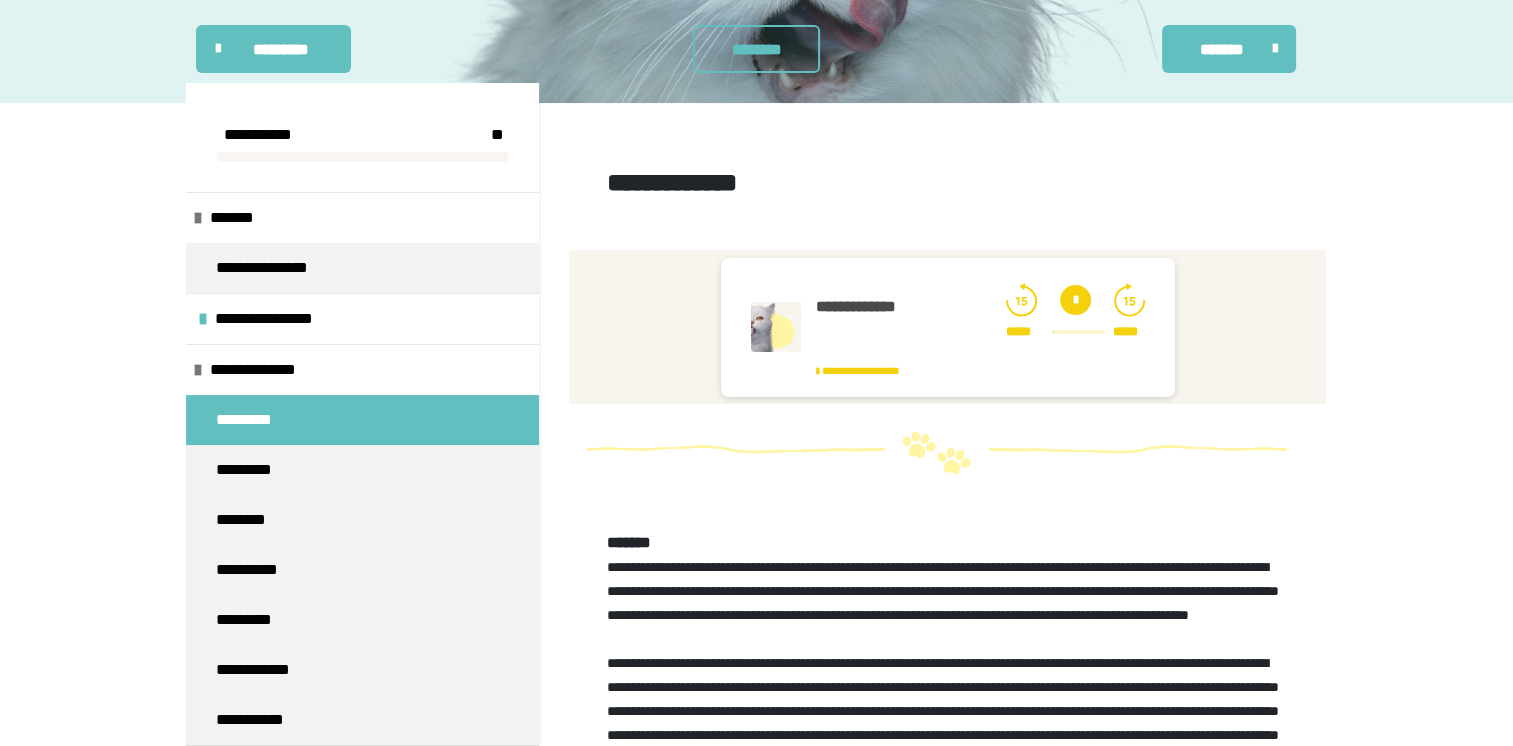scroll, scrollTop: 197, scrollLeft: 0, axis: vertical 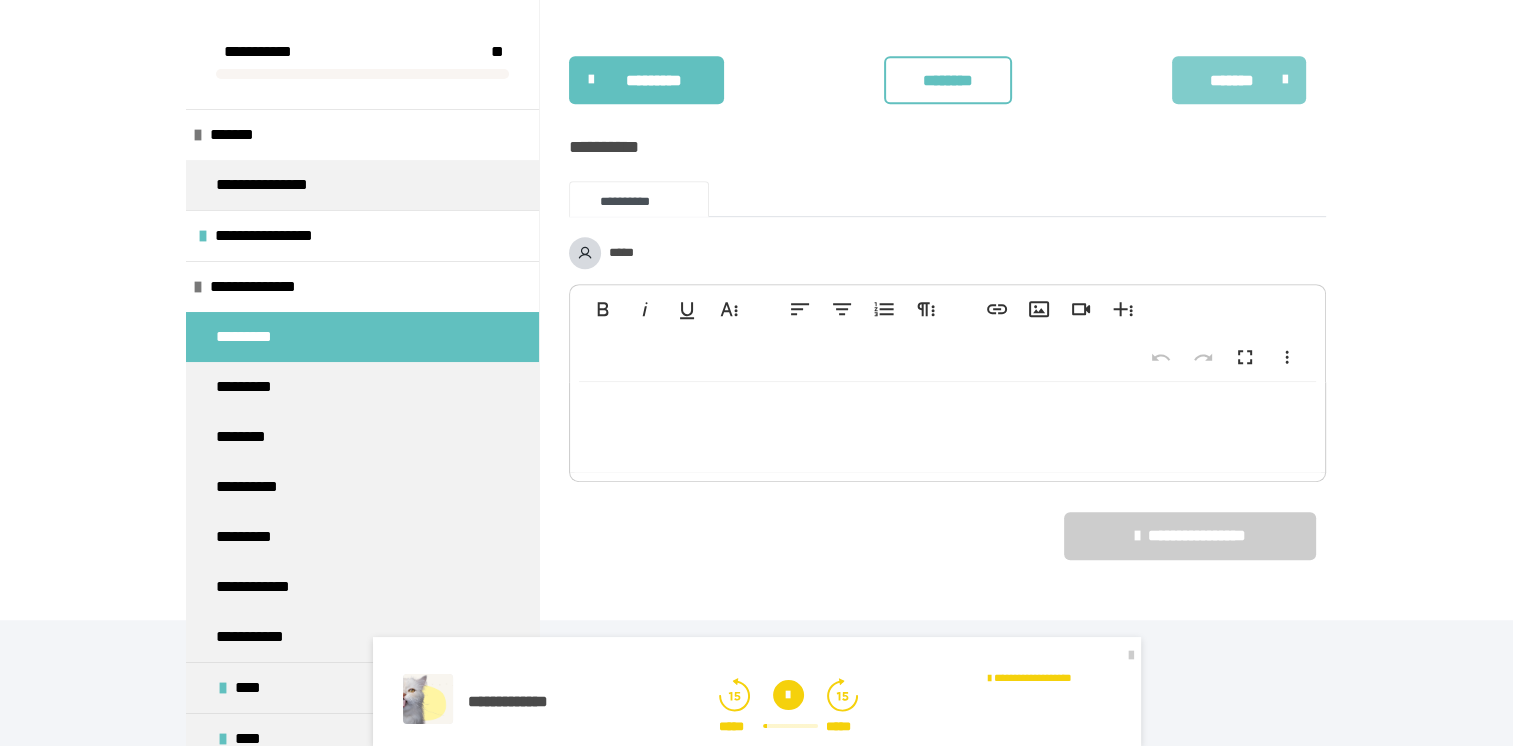 click on "*******" at bounding box center (1232, 81) 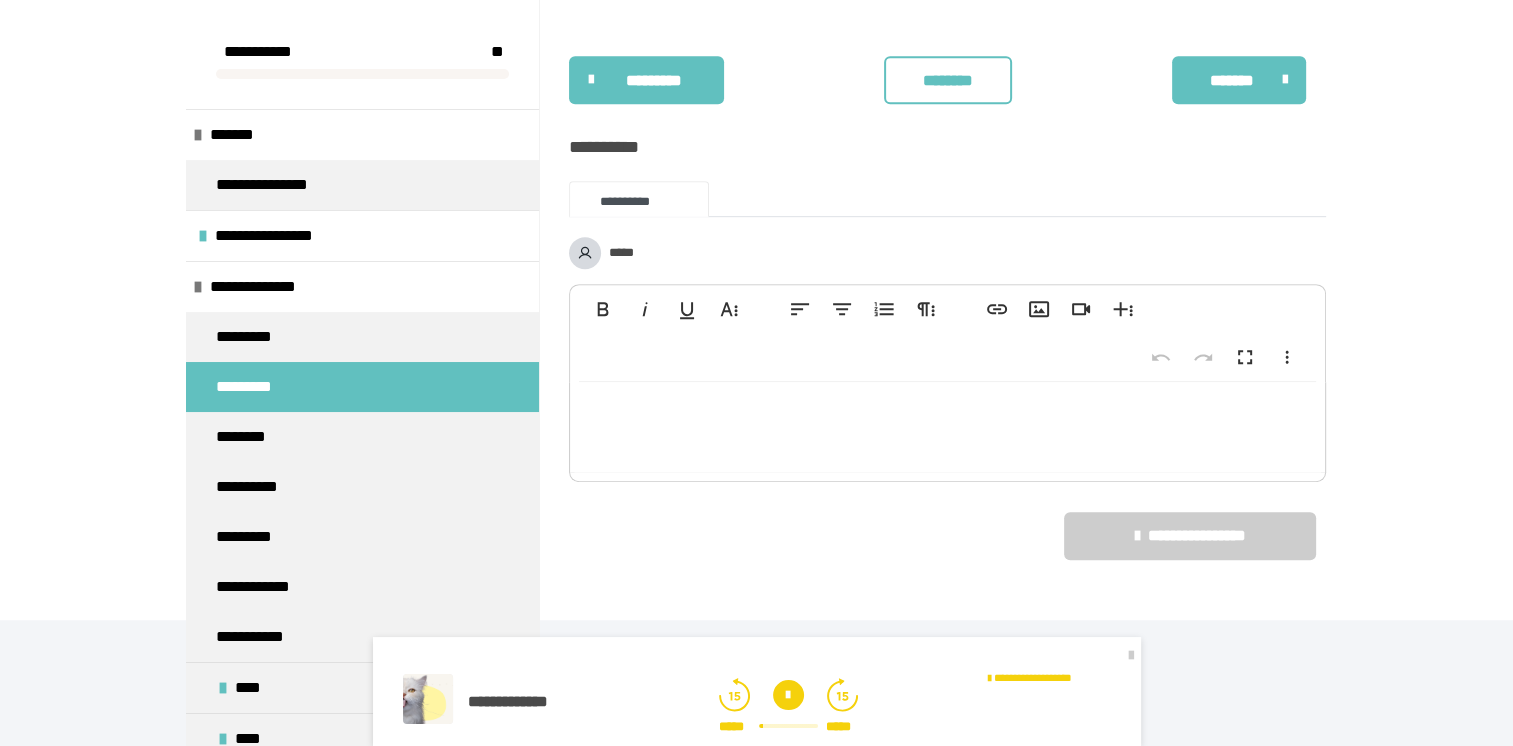 scroll, scrollTop: 405, scrollLeft: 0, axis: vertical 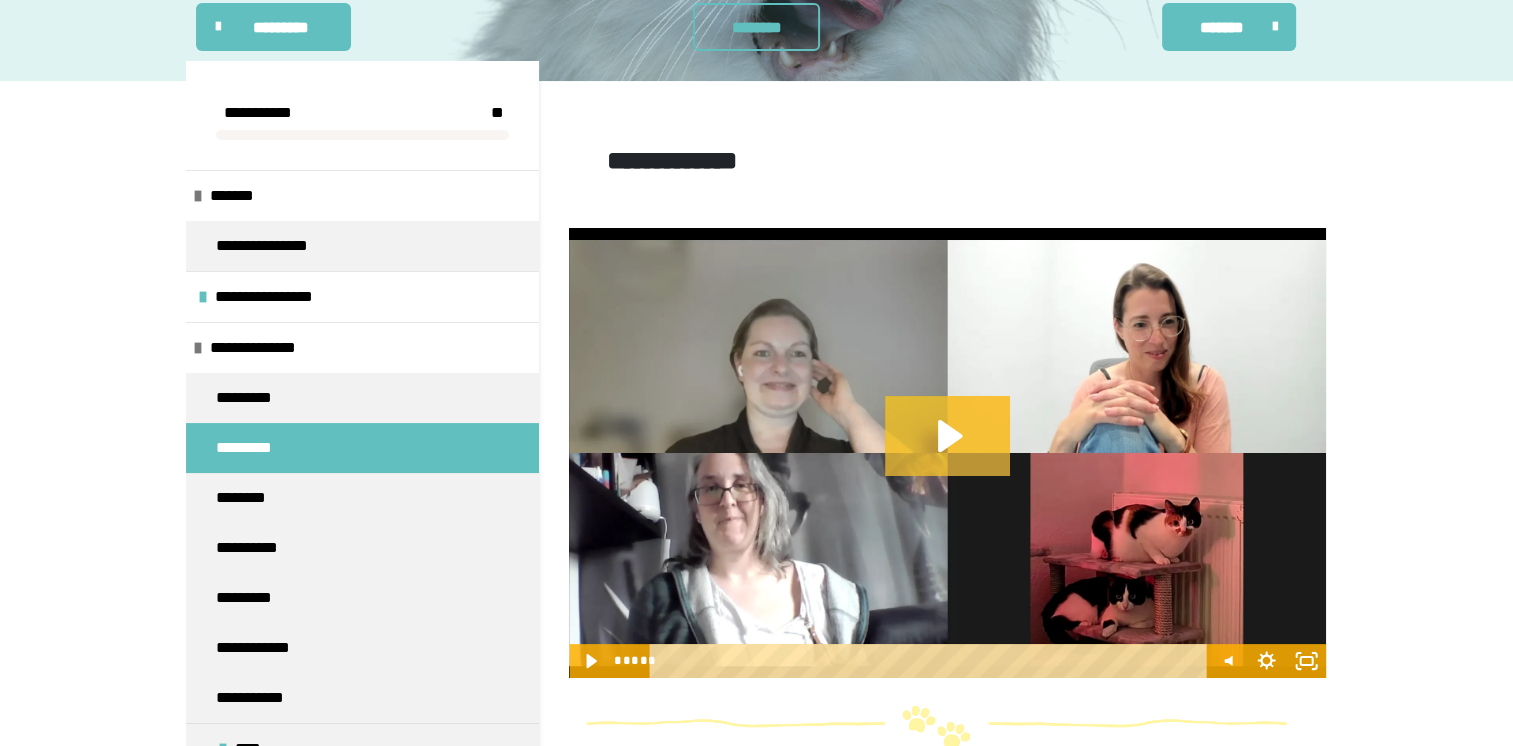 click 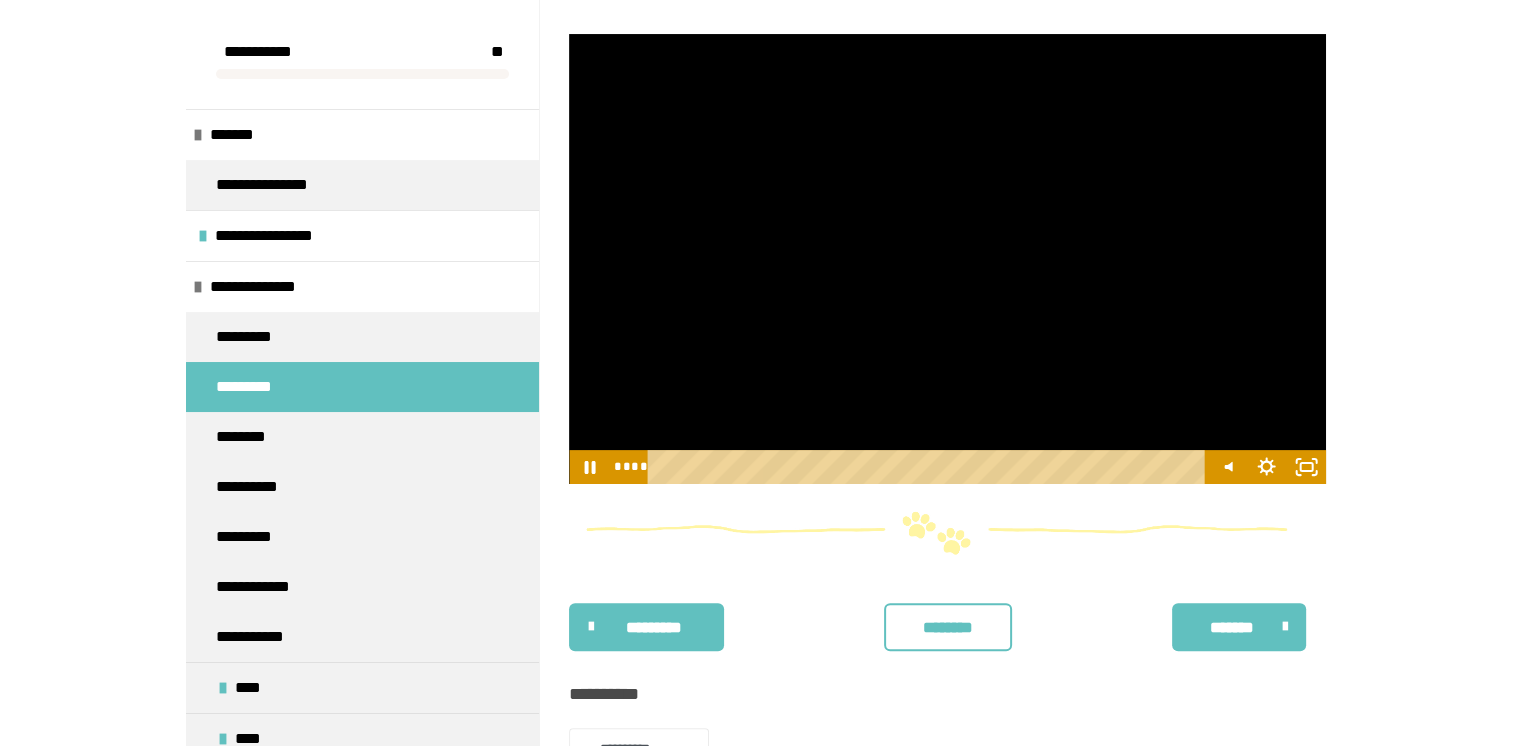 scroll, scrollTop: 254, scrollLeft: 0, axis: vertical 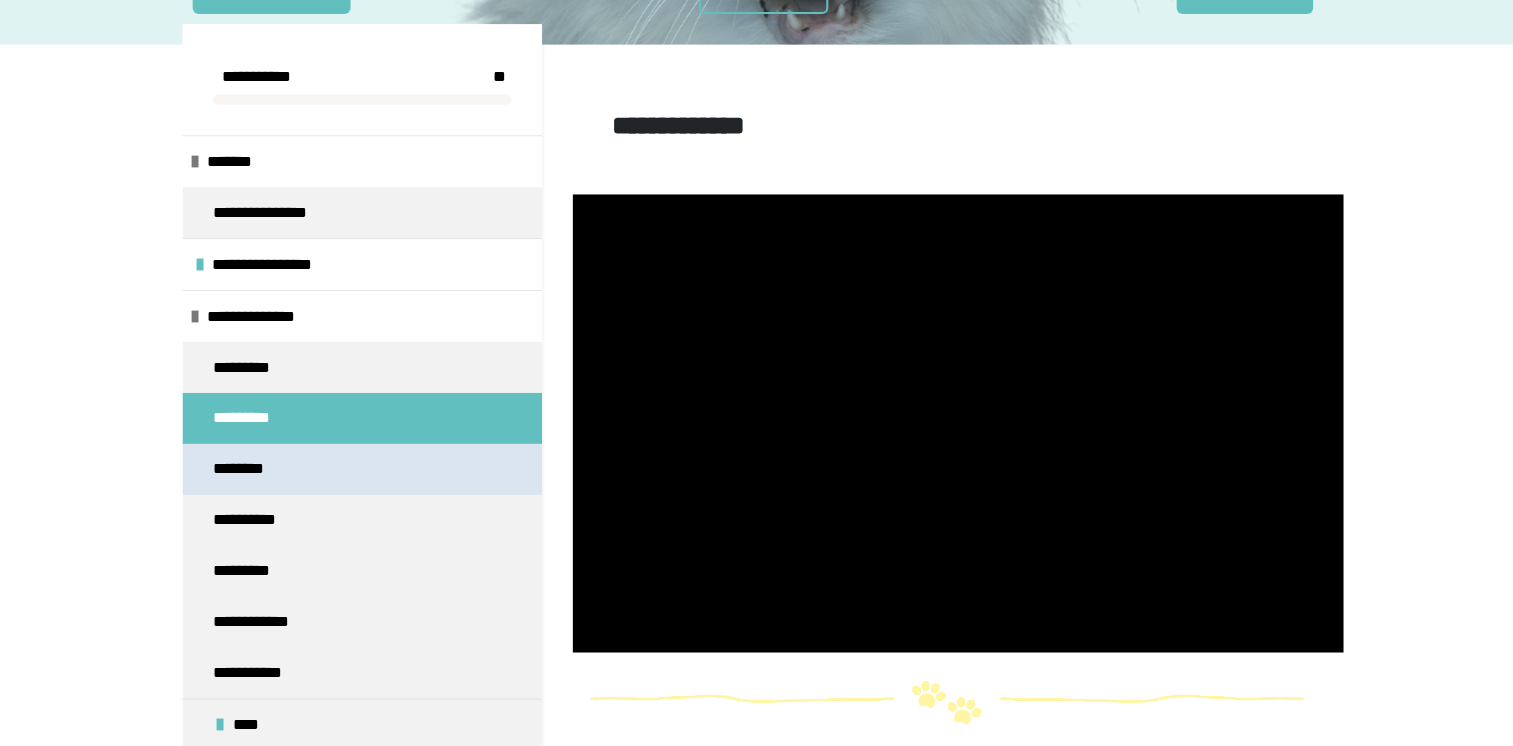 click on "********" at bounding box center [251, 474] 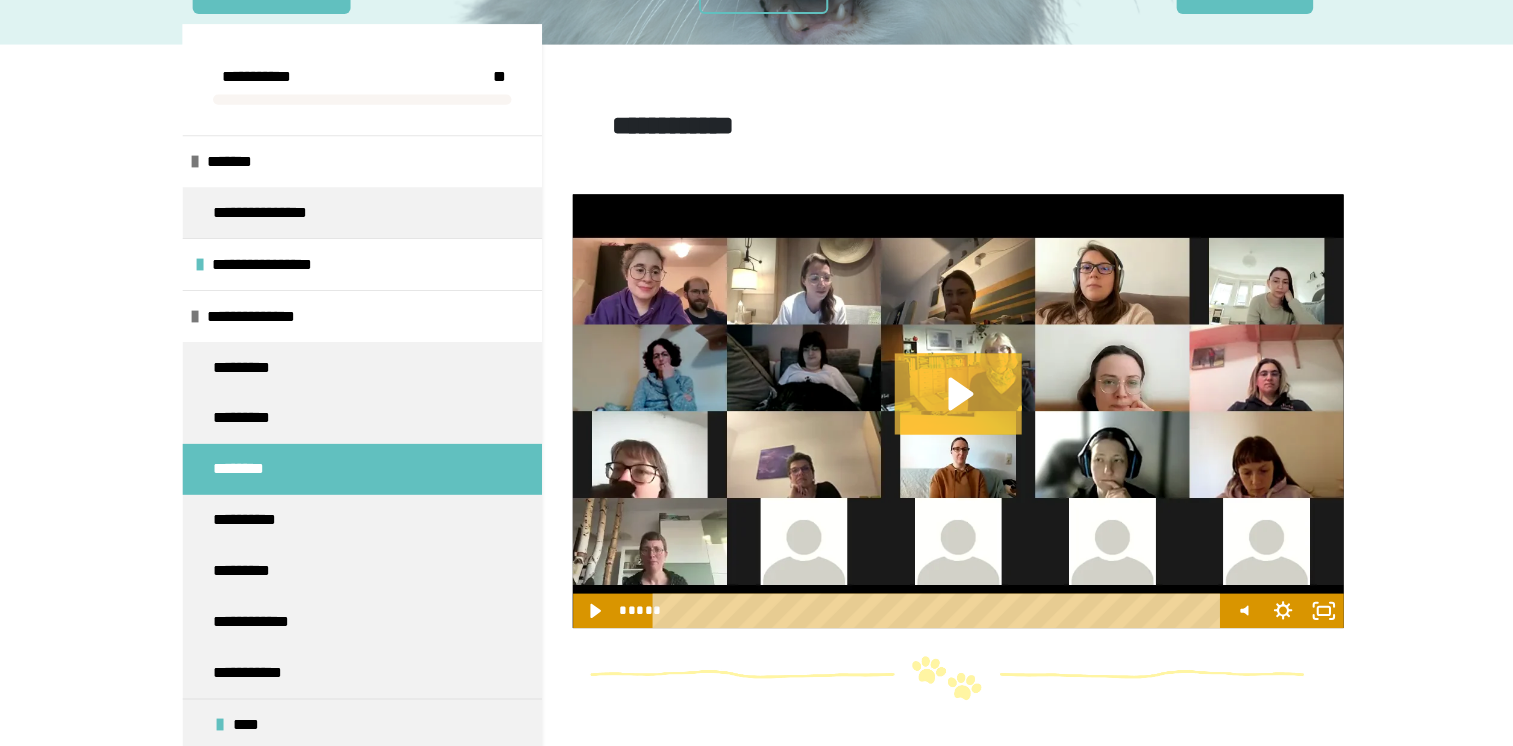 click 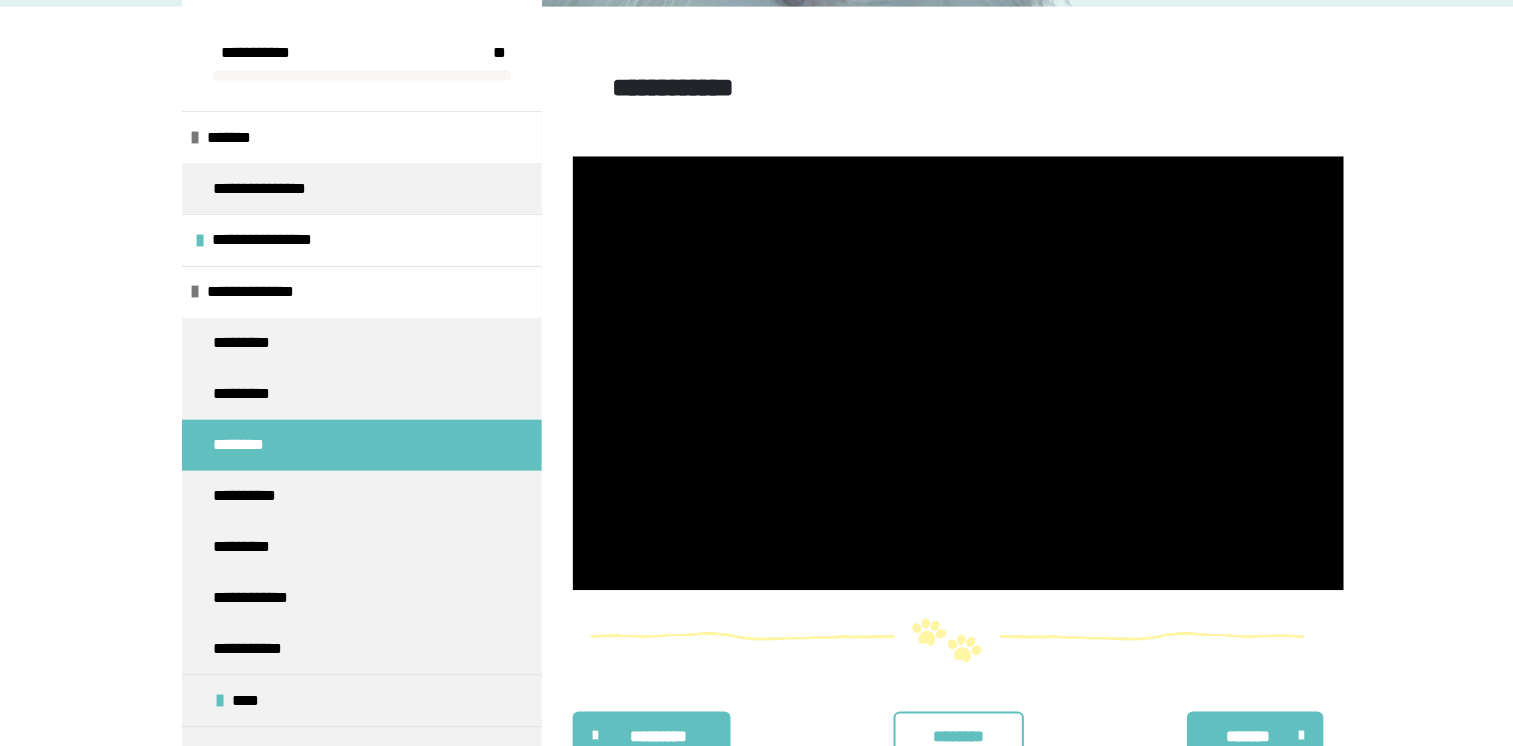 scroll, scrollTop: 283, scrollLeft: 0, axis: vertical 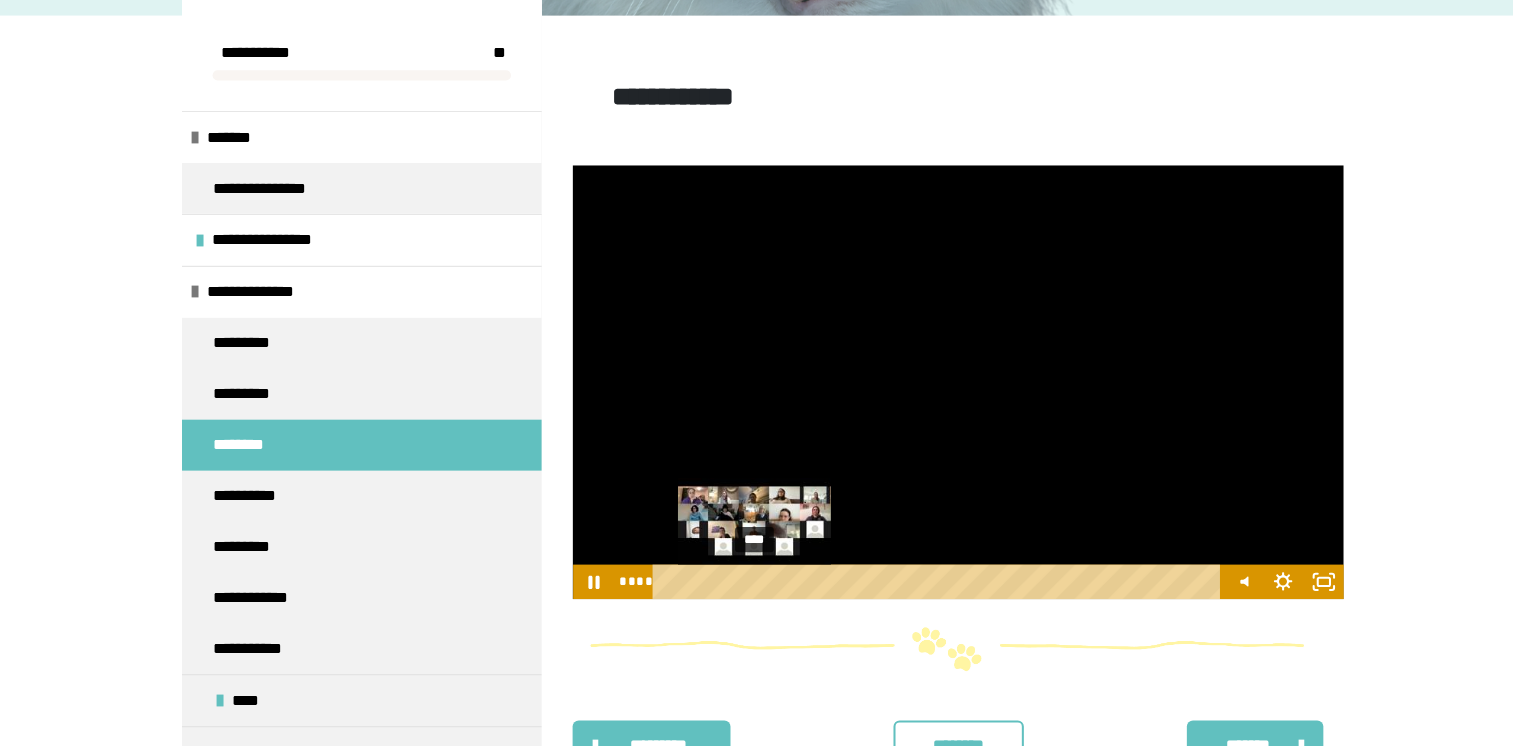 click on "****" at bounding box center (929, 571) 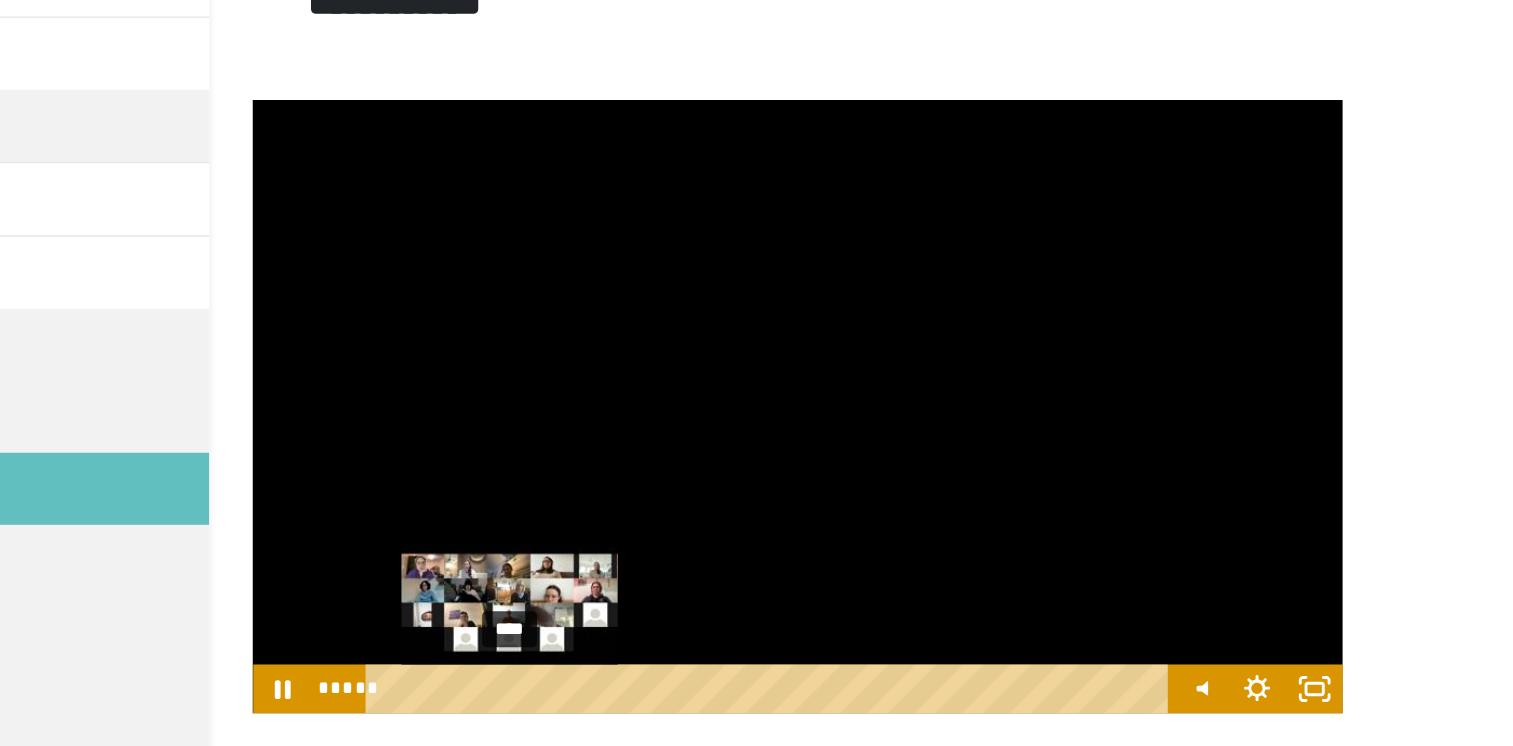 scroll, scrollTop: 277, scrollLeft: 0, axis: vertical 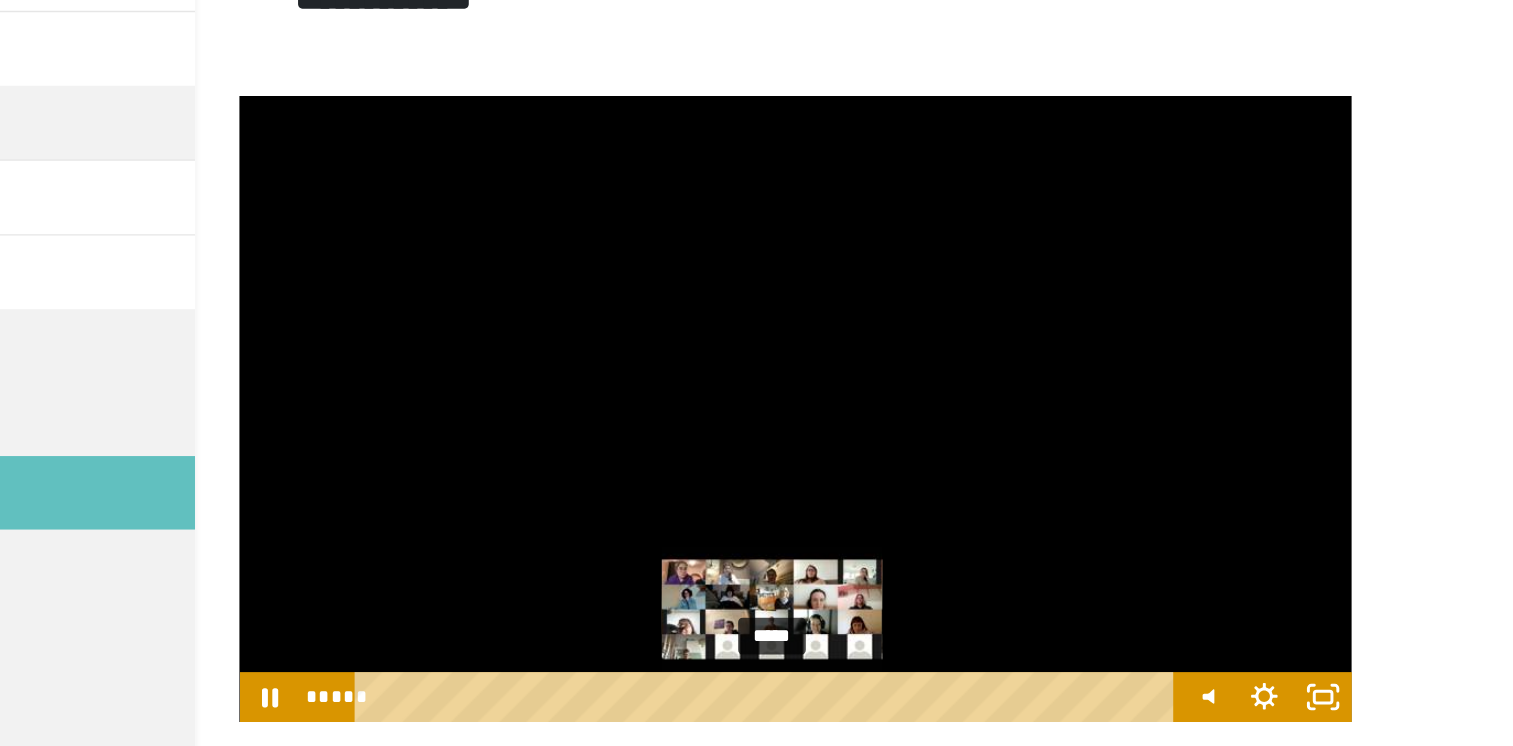 click on "*****" at bounding box center (929, 577) 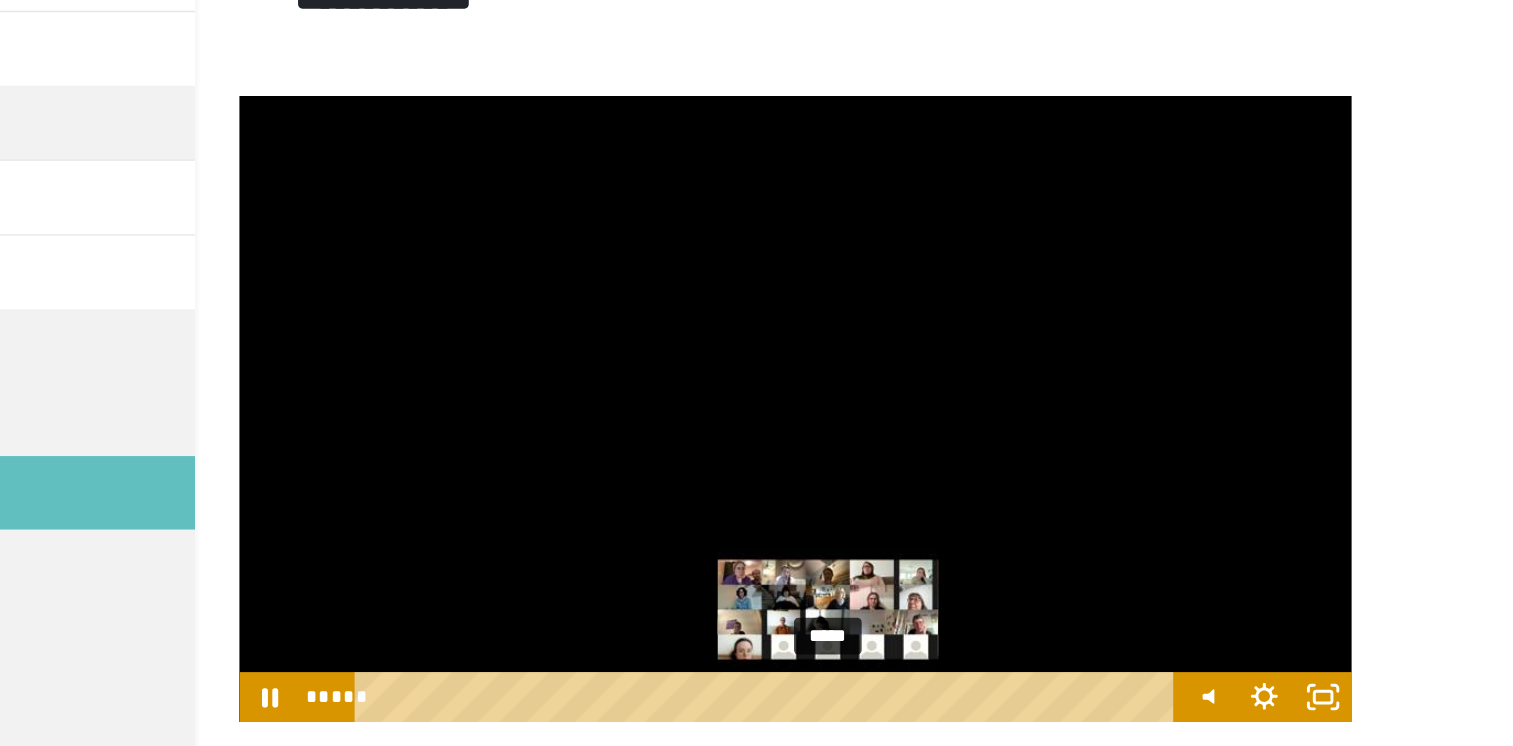 click on "*****" at bounding box center [929, 577] 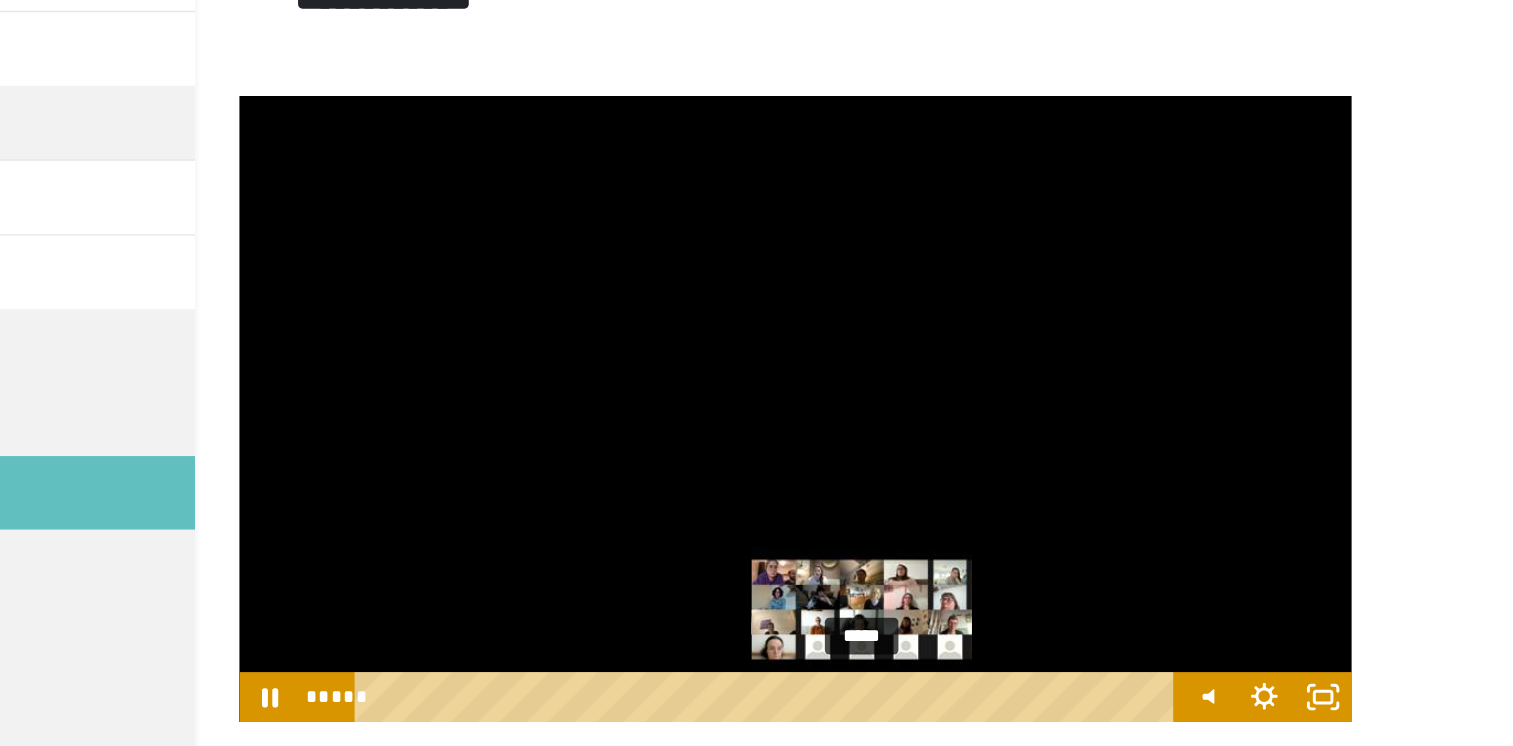 click on "*****" at bounding box center (929, 577) 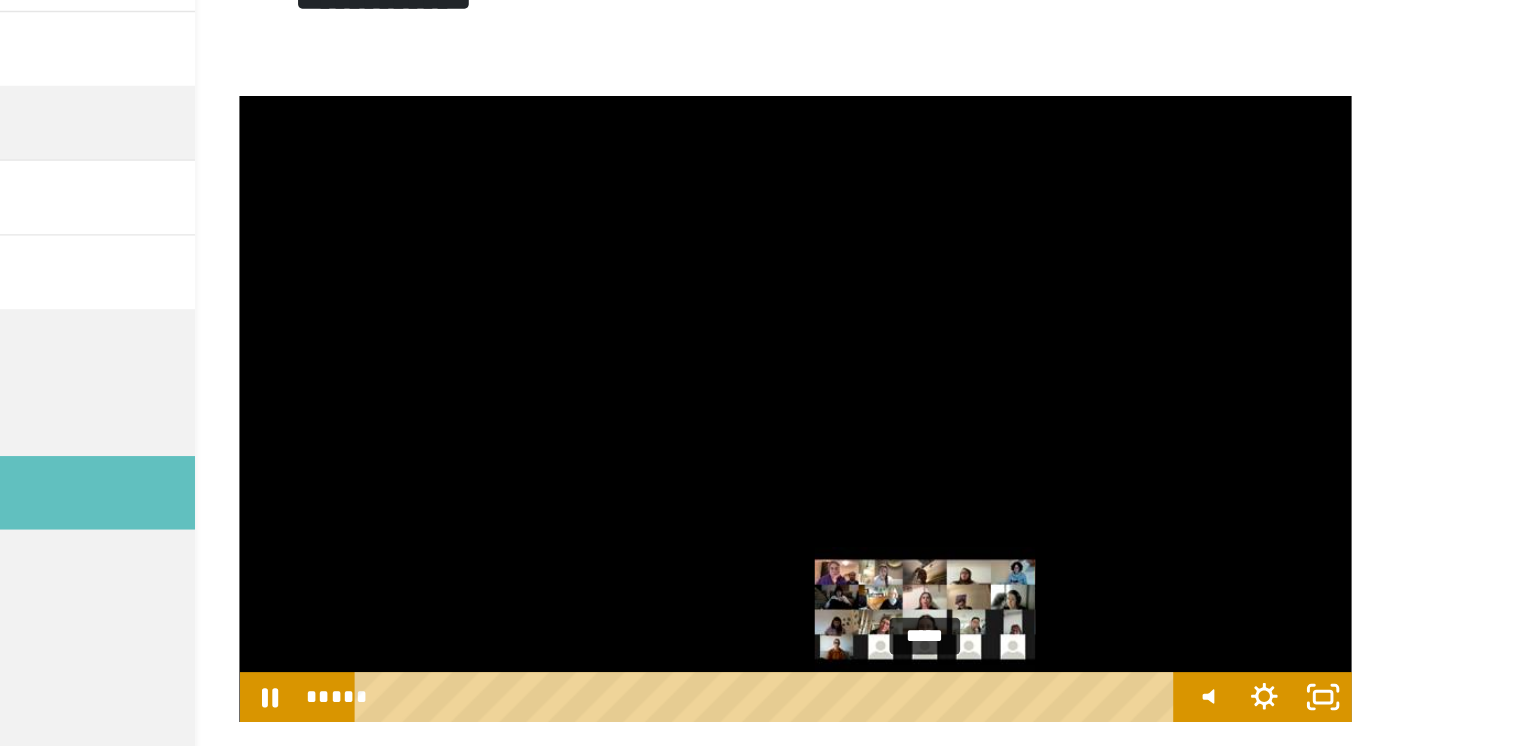 click on "*****" at bounding box center [929, 577] 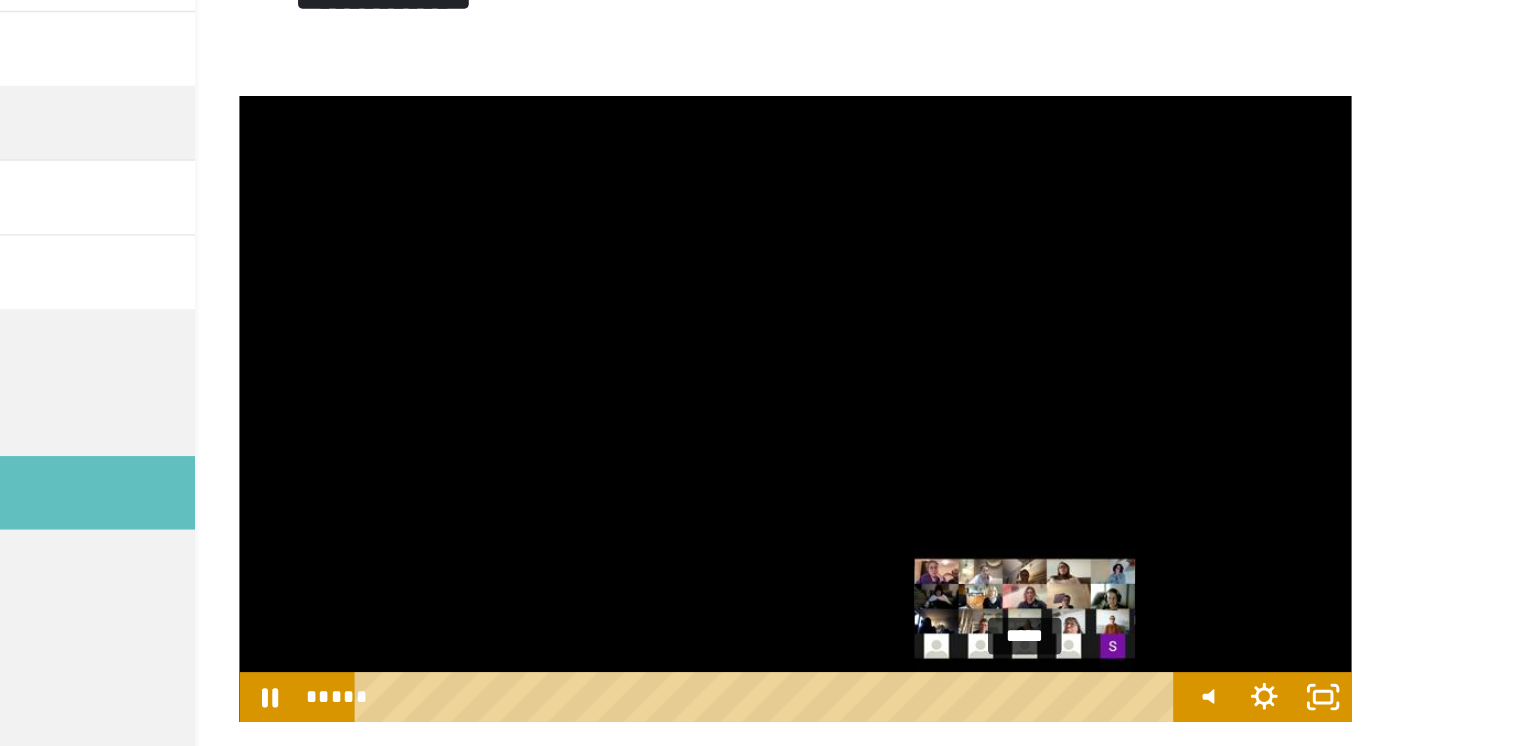click on "*****" at bounding box center [929, 577] 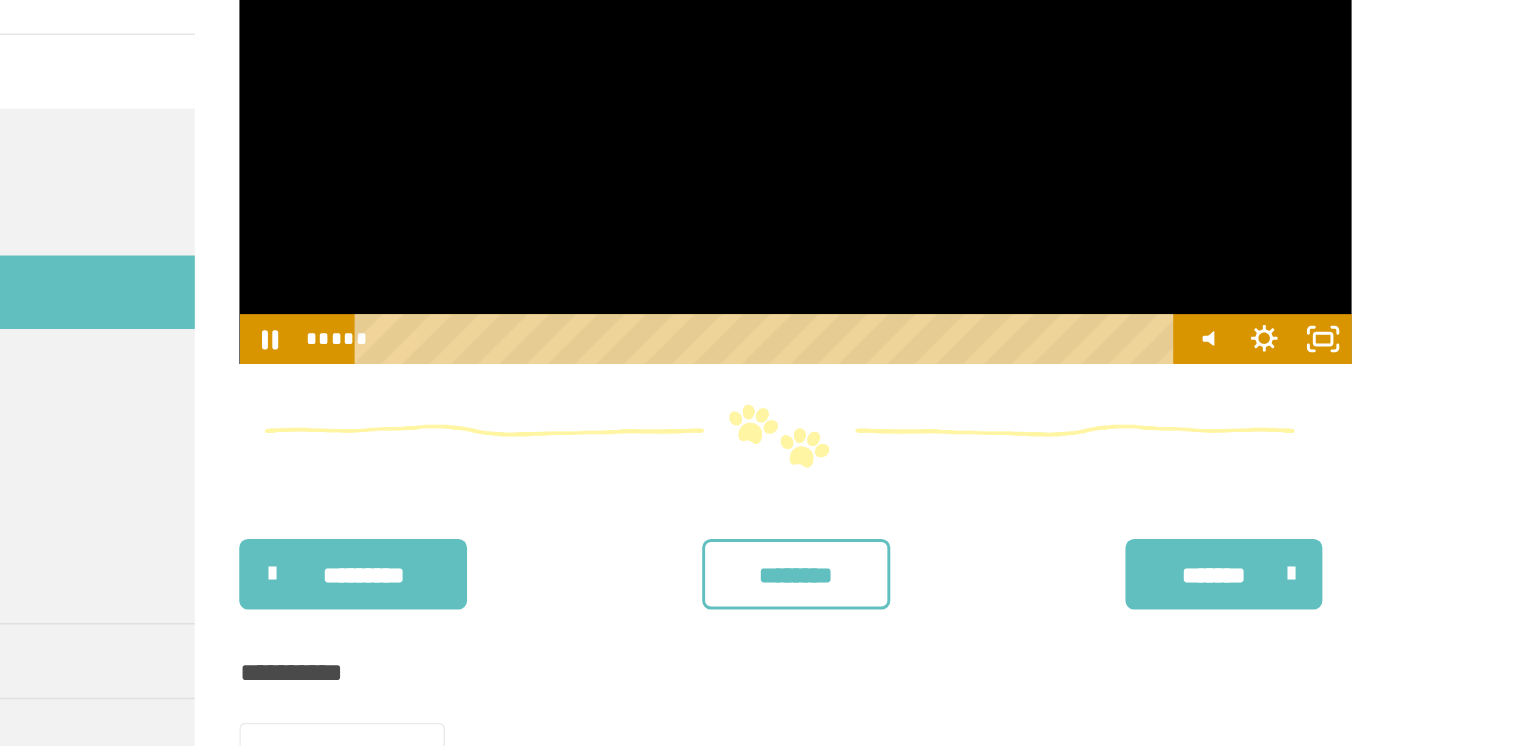 scroll, scrollTop: 419, scrollLeft: 0, axis: vertical 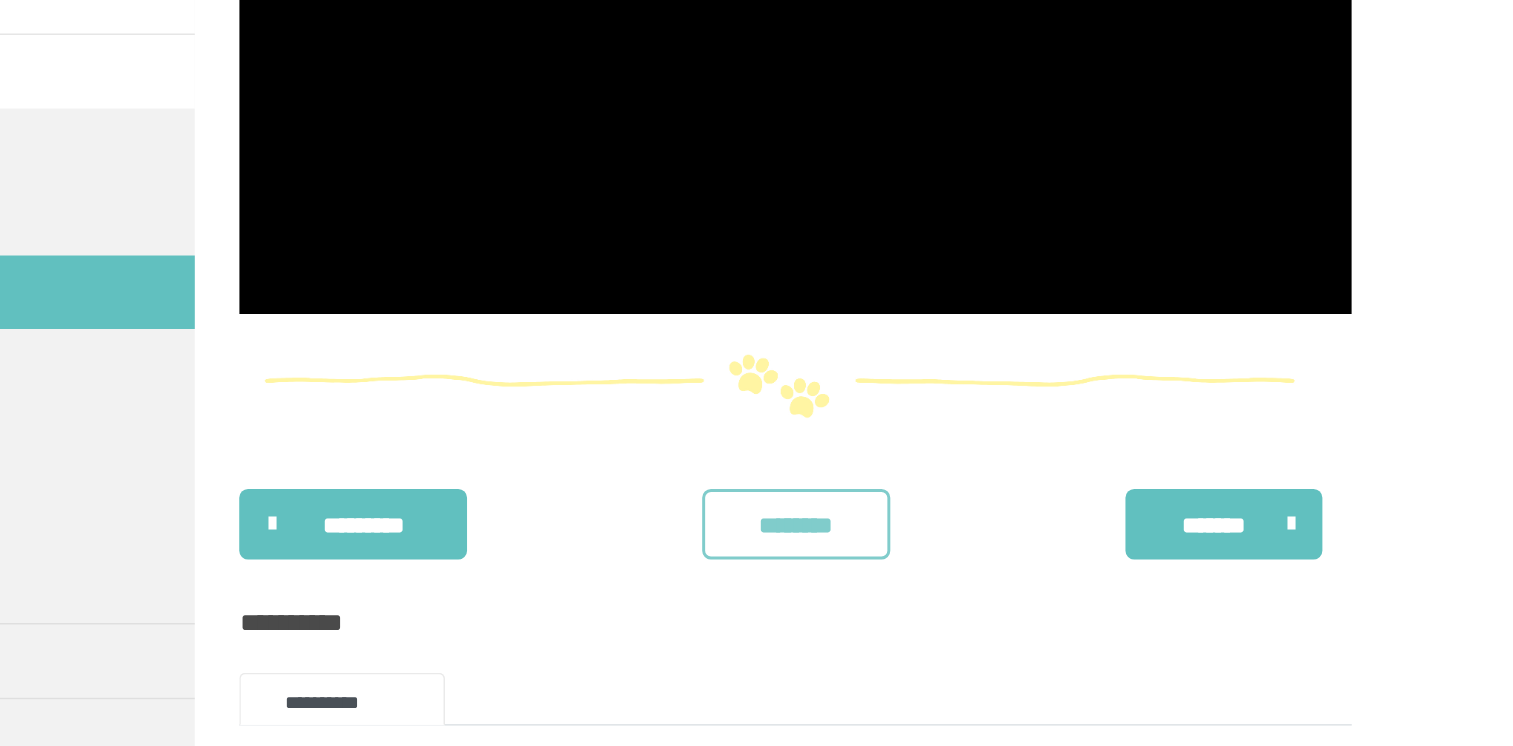 click on "********" at bounding box center [948, 596] 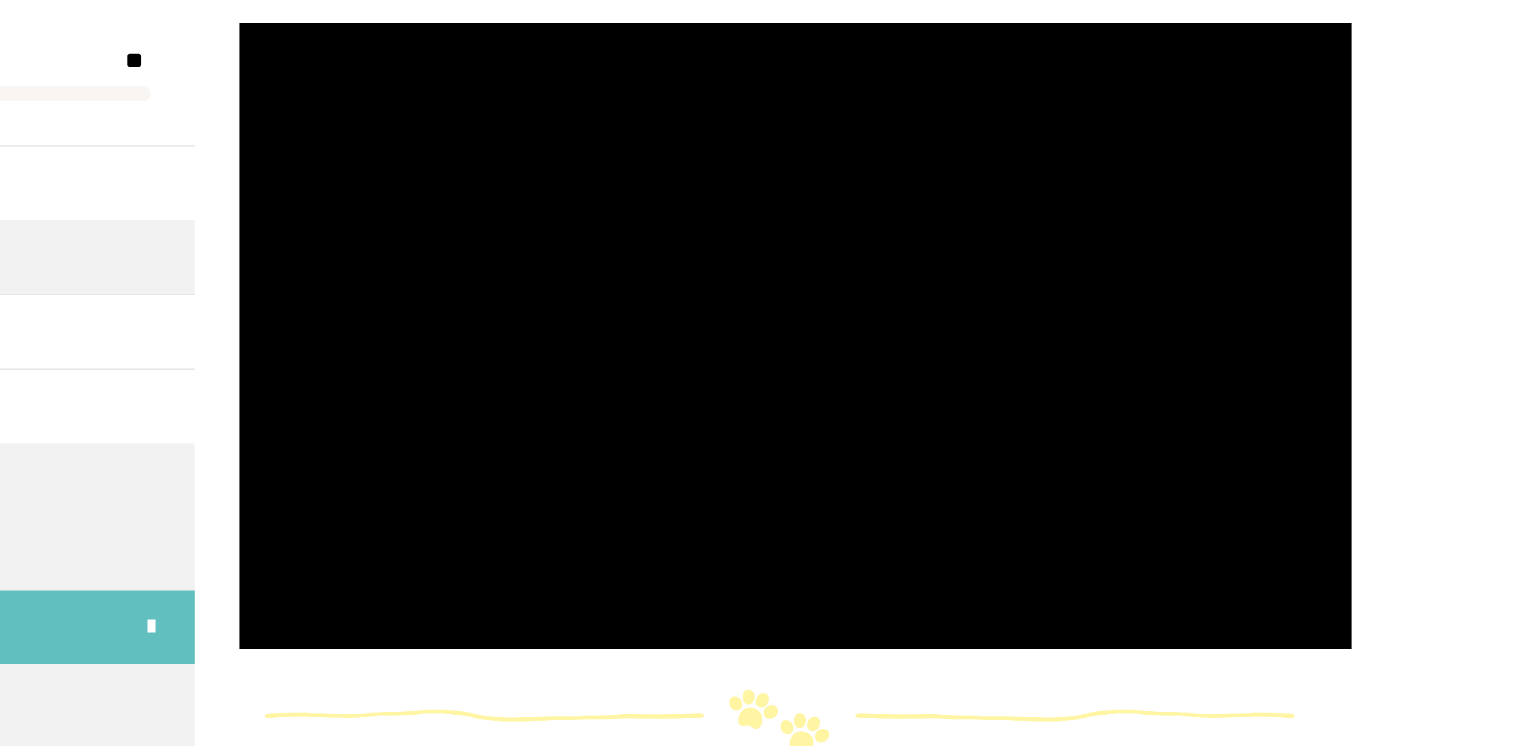 scroll, scrollTop: 419, scrollLeft: 0, axis: vertical 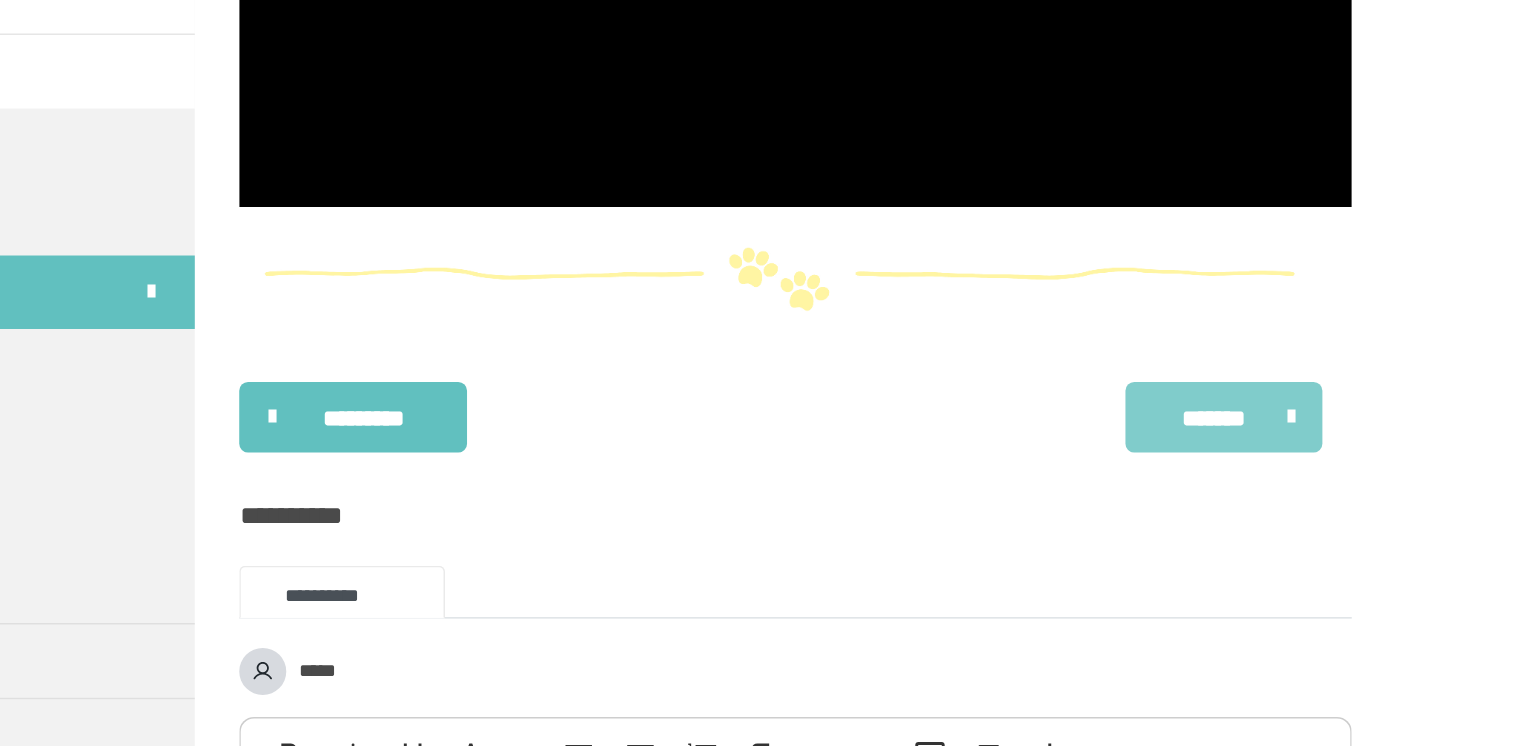click on "*******" at bounding box center [1232, 523] 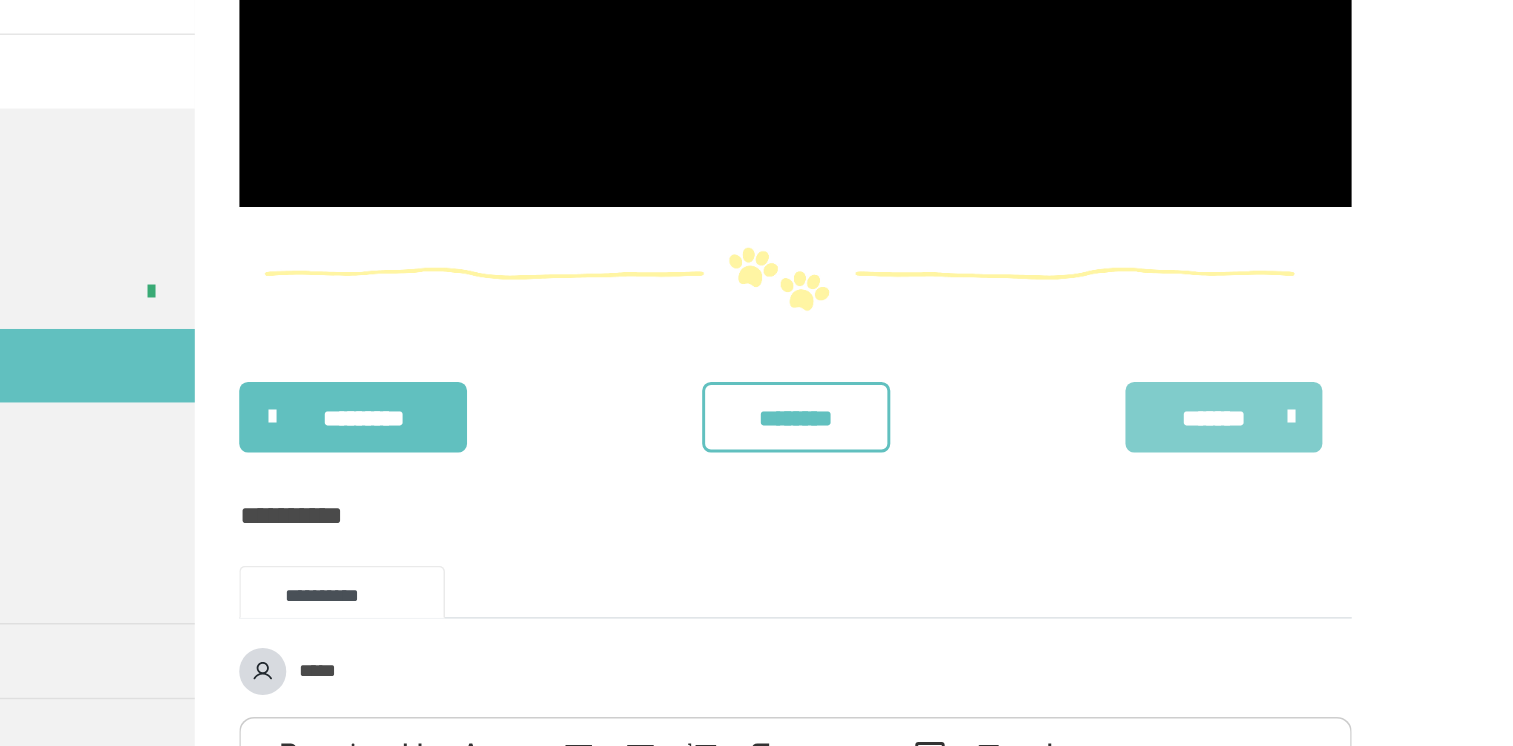 scroll, scrollTop: 429, scrollLeft: 0, axis: vertical 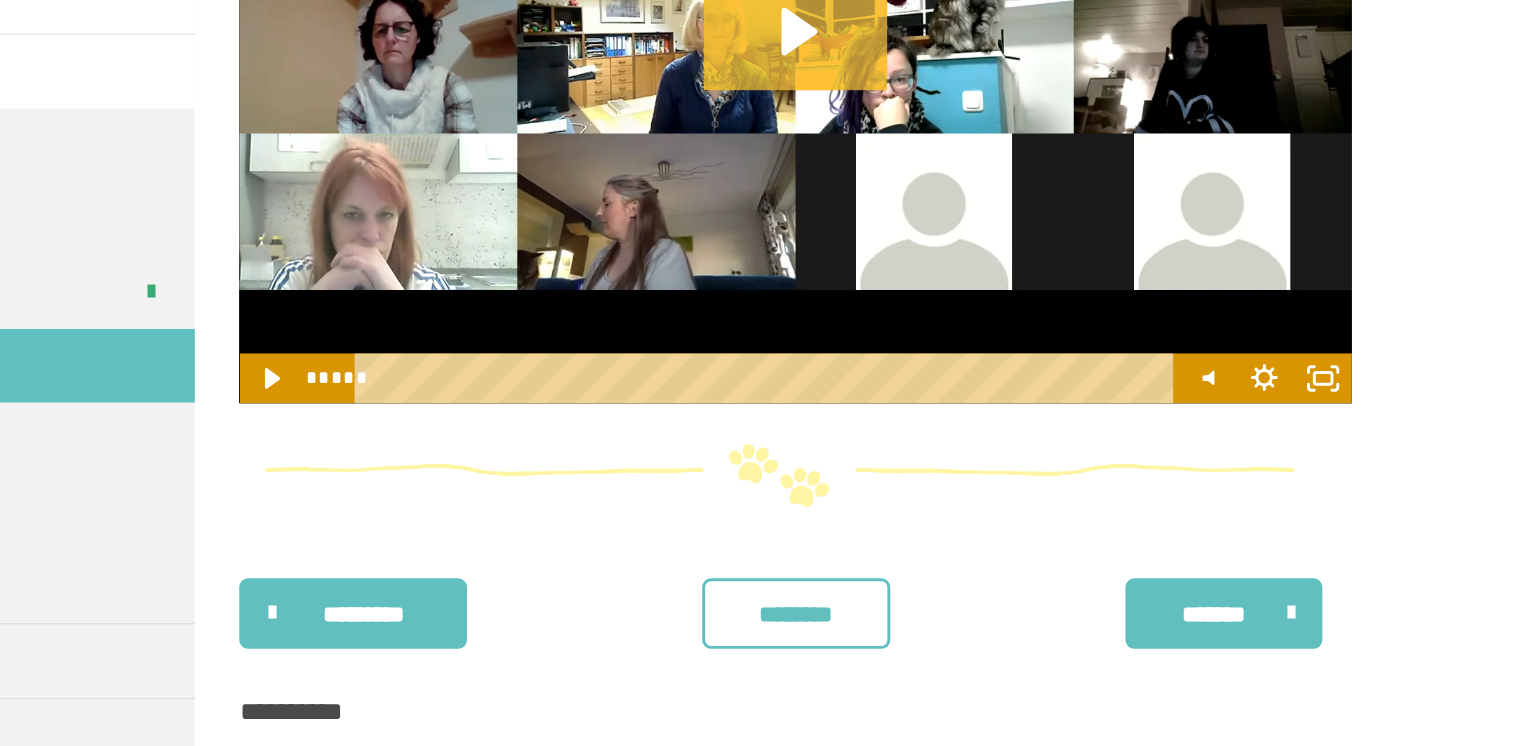 click 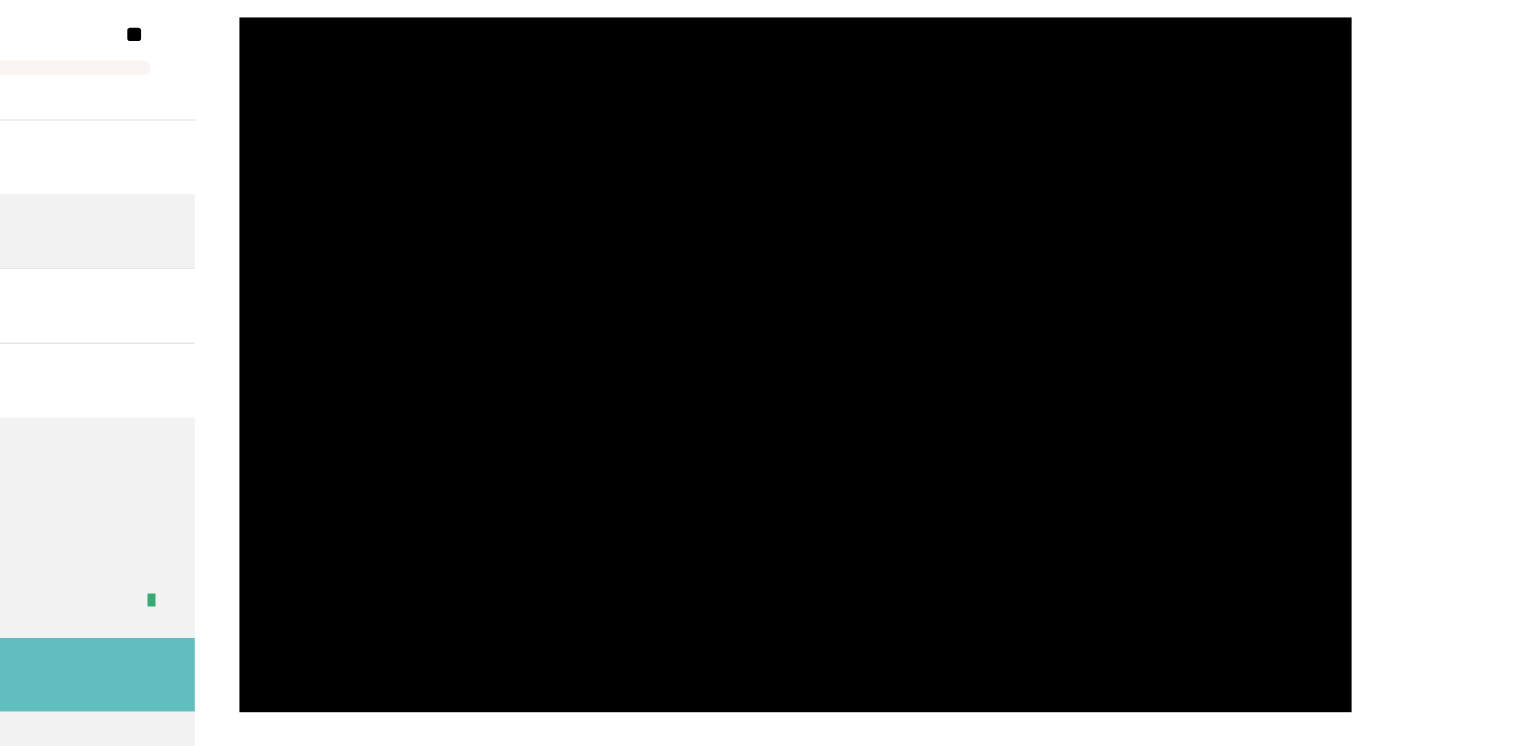scroll, scrollTop: 429, scrollLeft: 0, axis: vertical 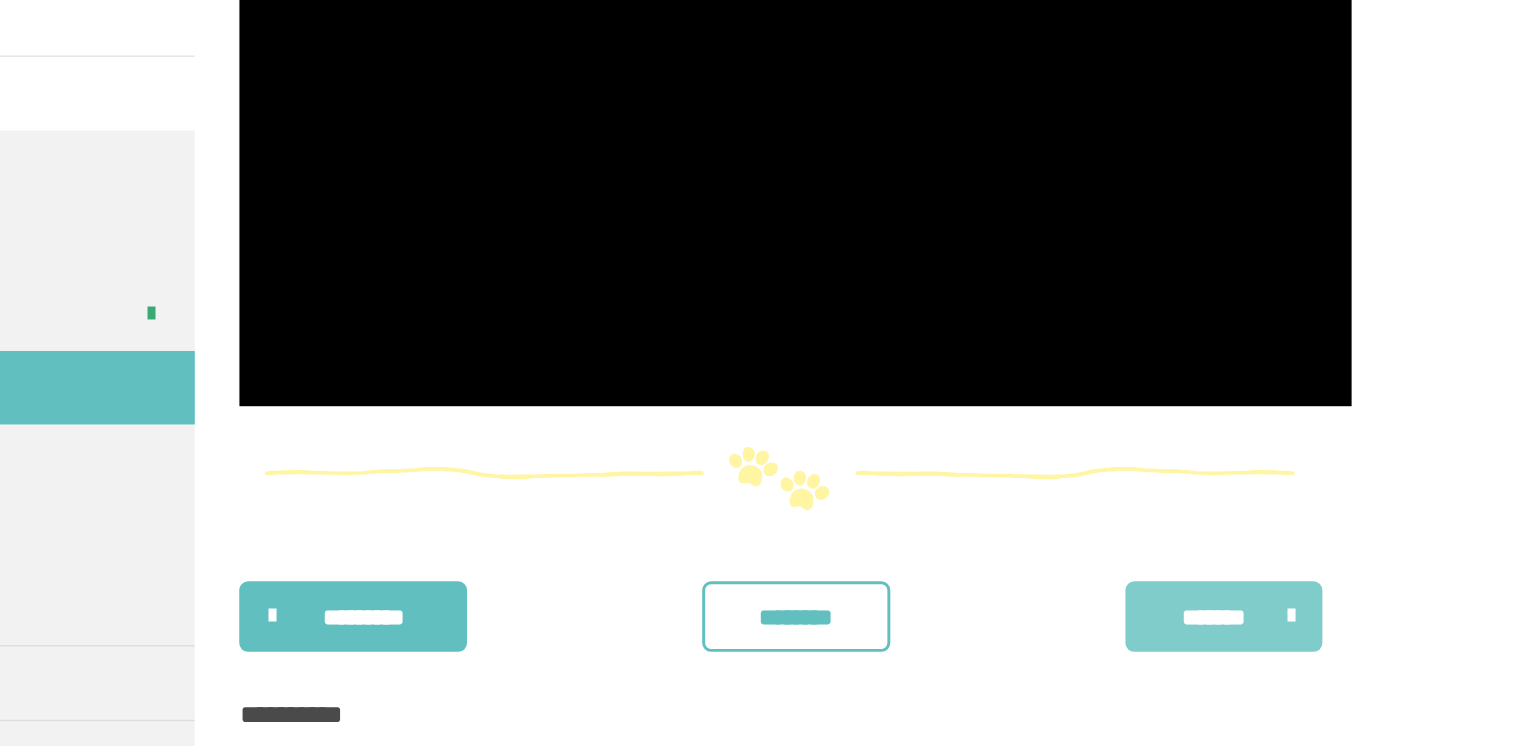 click on "*******" at bounding box center (1232, 644) 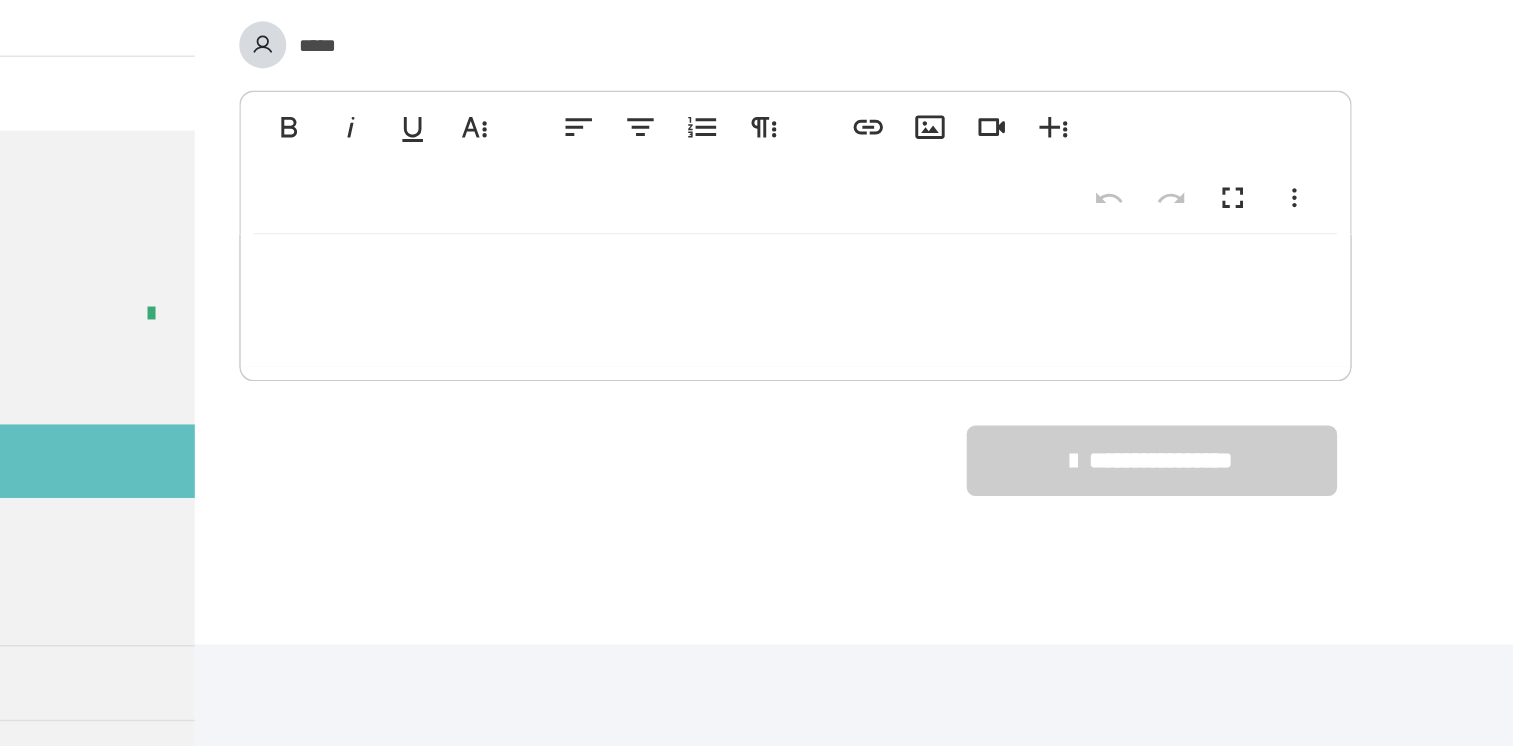 scroll, scrollTop: 405, scrollLeft: 0, axis: vertical 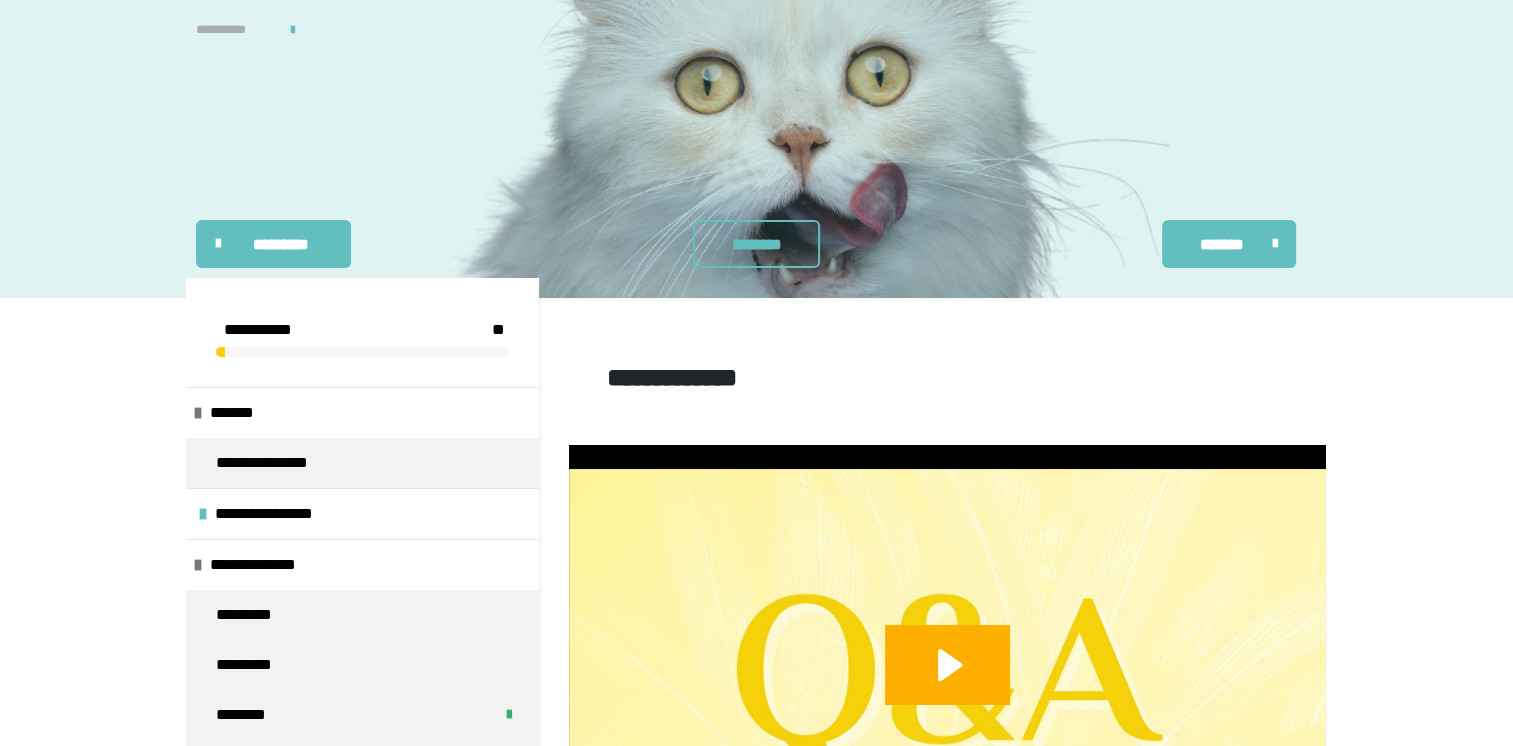 click on "**********" at bounding box center (233, 30) 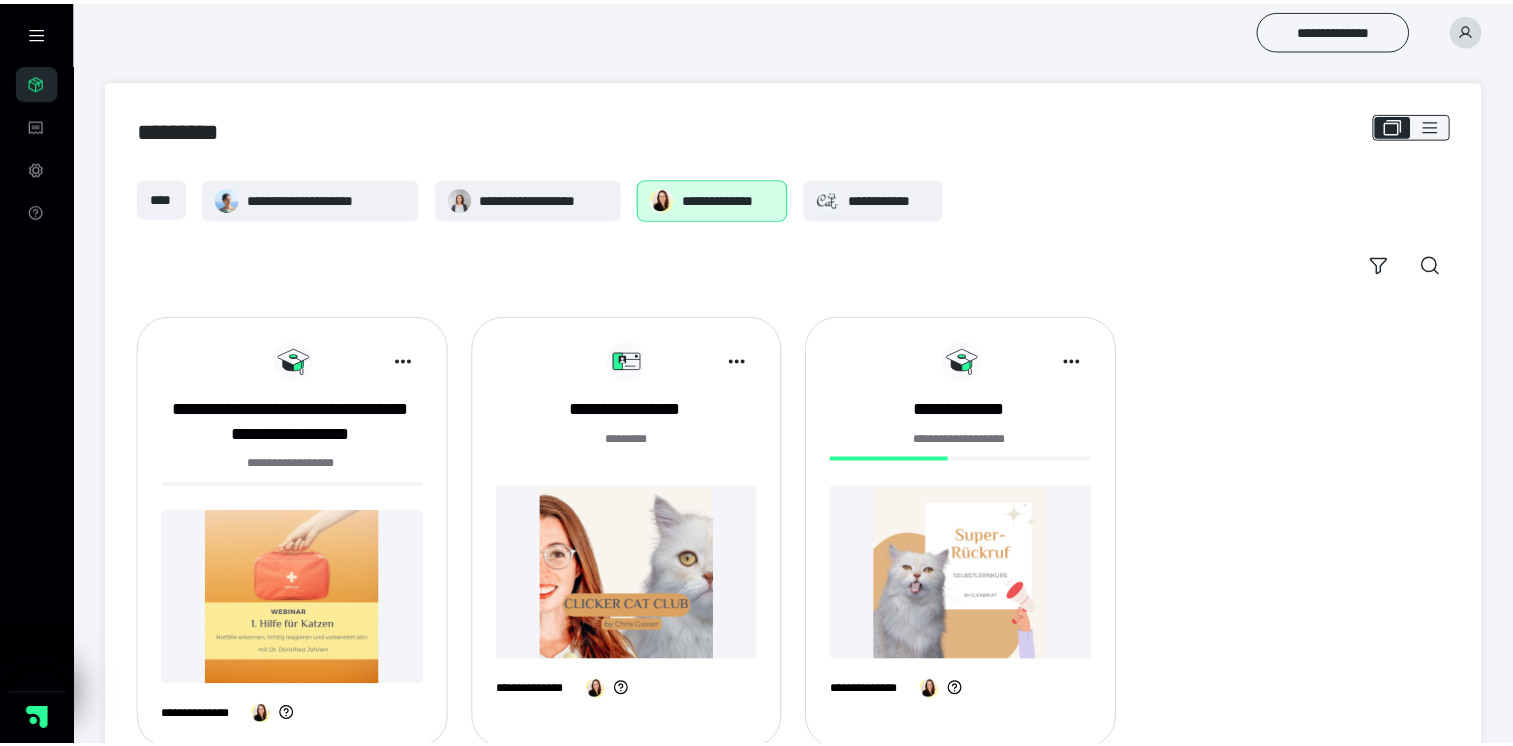 scroll, scrollTop: 0, scrollLeft: 0, axis: both 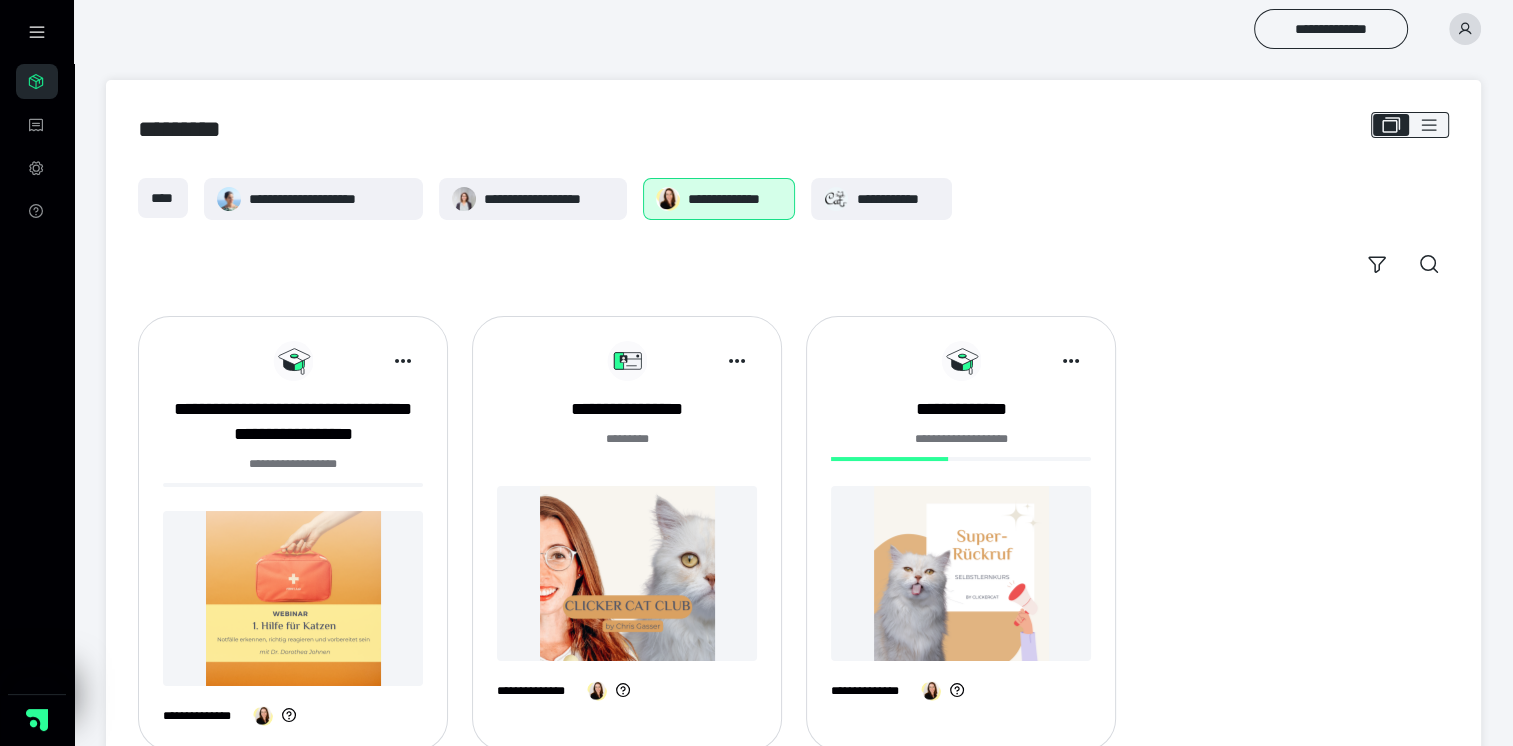 click at bounding box center (627, 573) 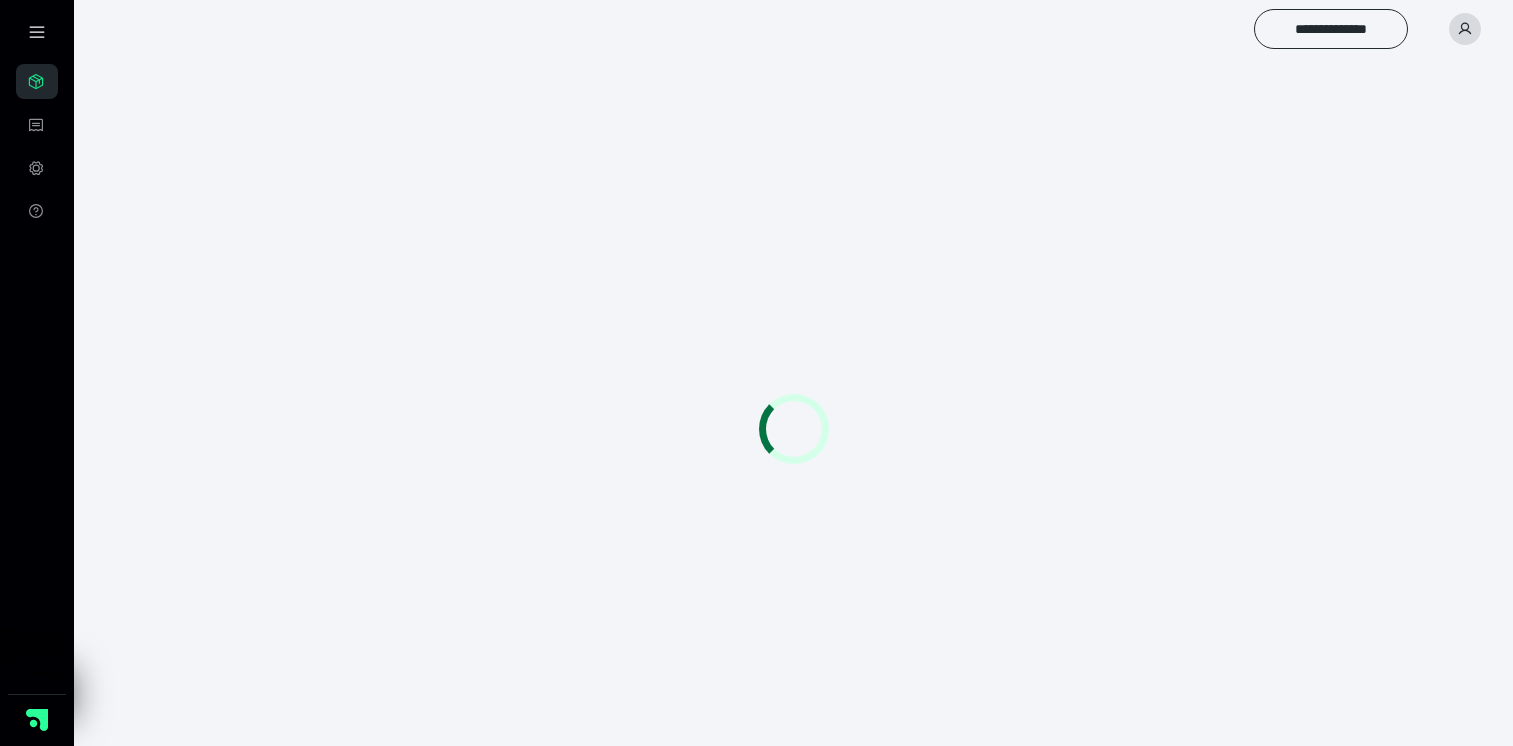 scroll, scrollTop: 0, scrollLeft: 0, axis: both 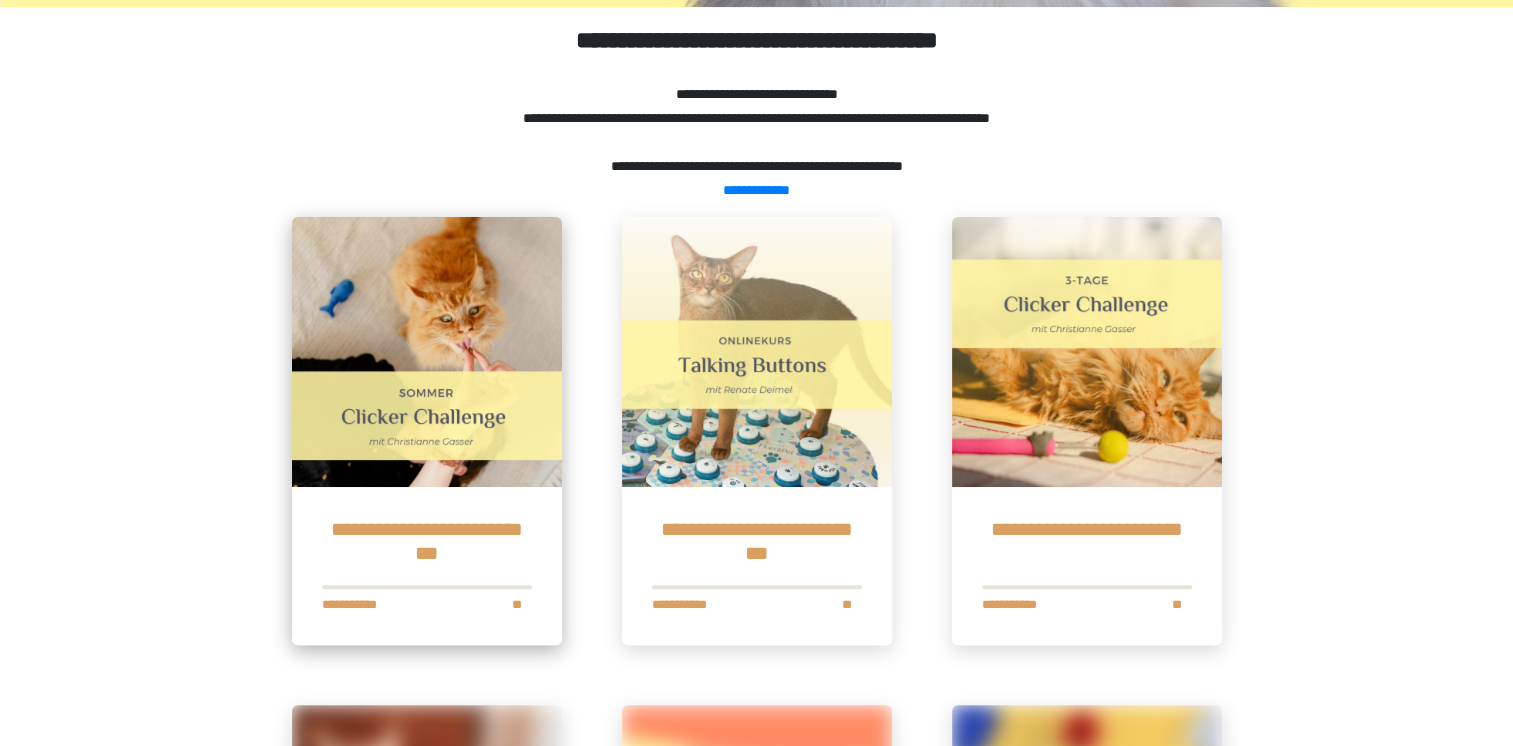 click at bounding box center [427, 352] 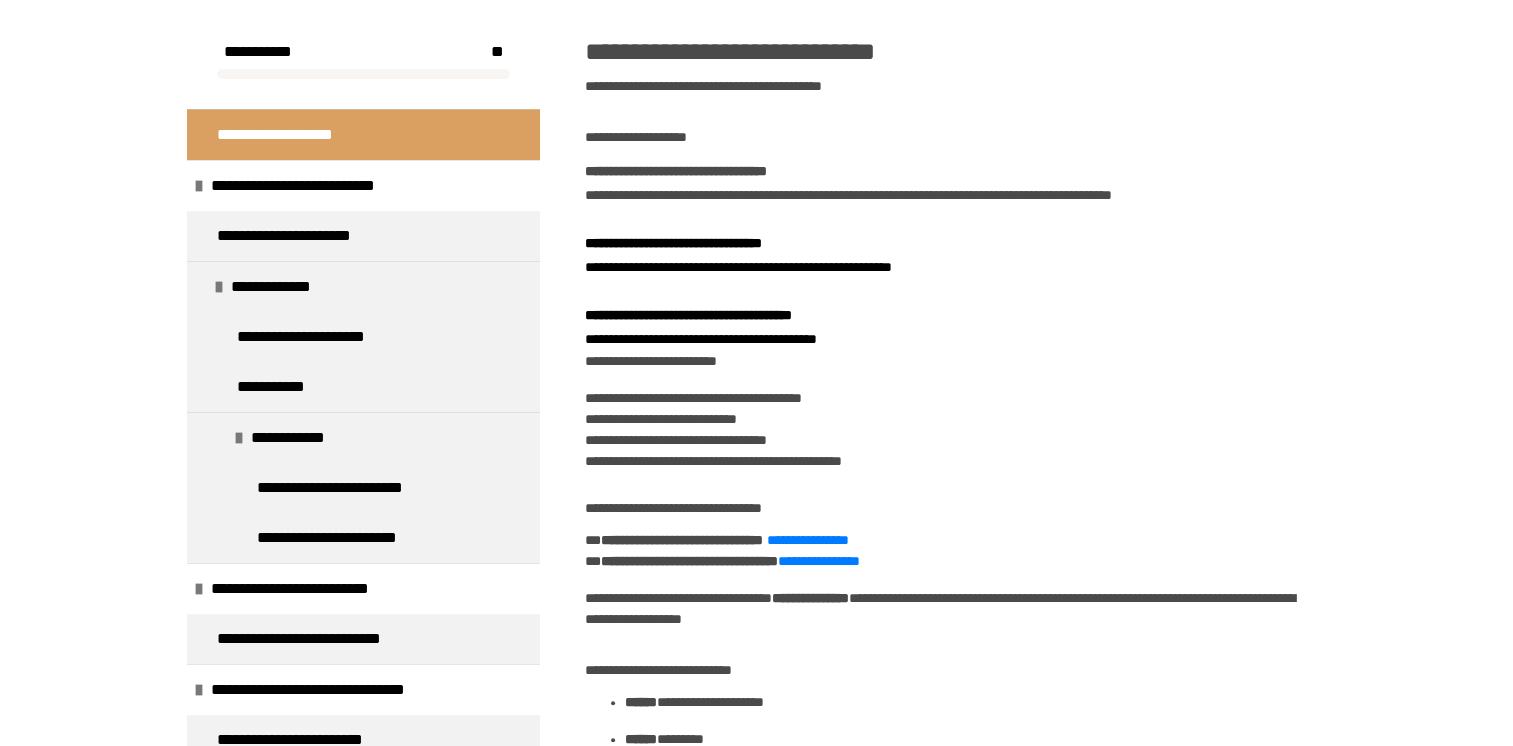 scroll, scrollTop: 331, scrollLeft: 0, axis: vertical 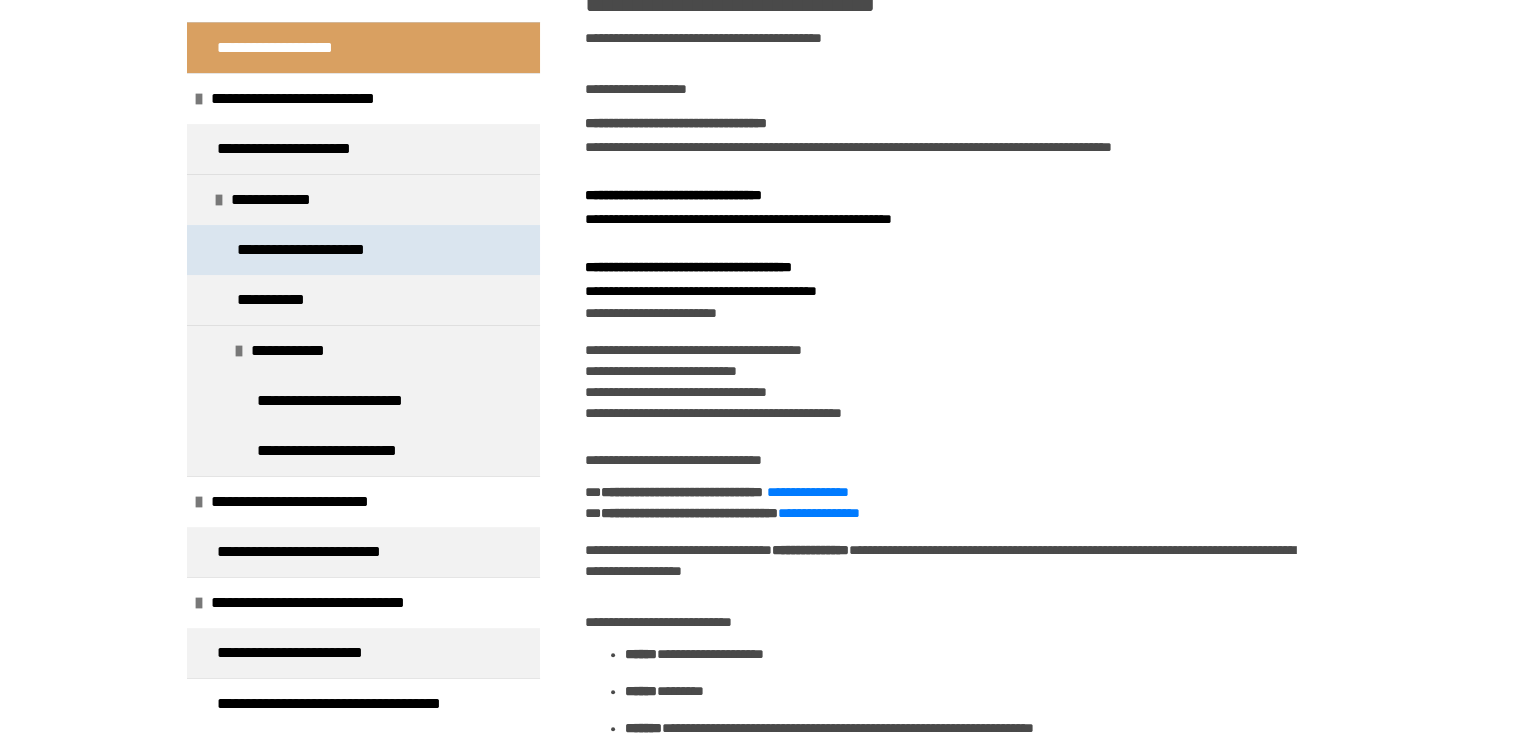 click on "**********" at bounding box center (323, 250) 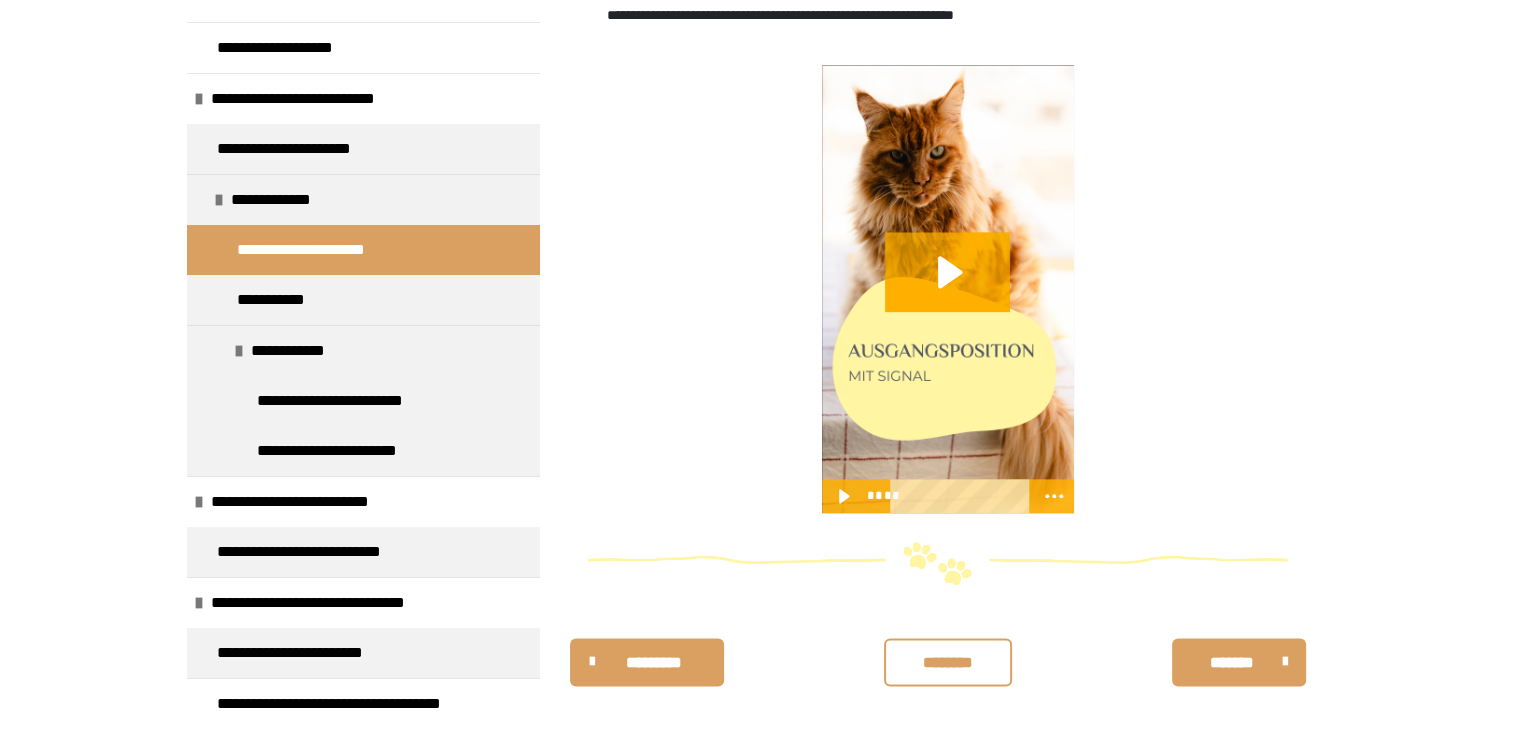 scroll, scrollTop: 870, scrollLeft: 0, axis: vertical 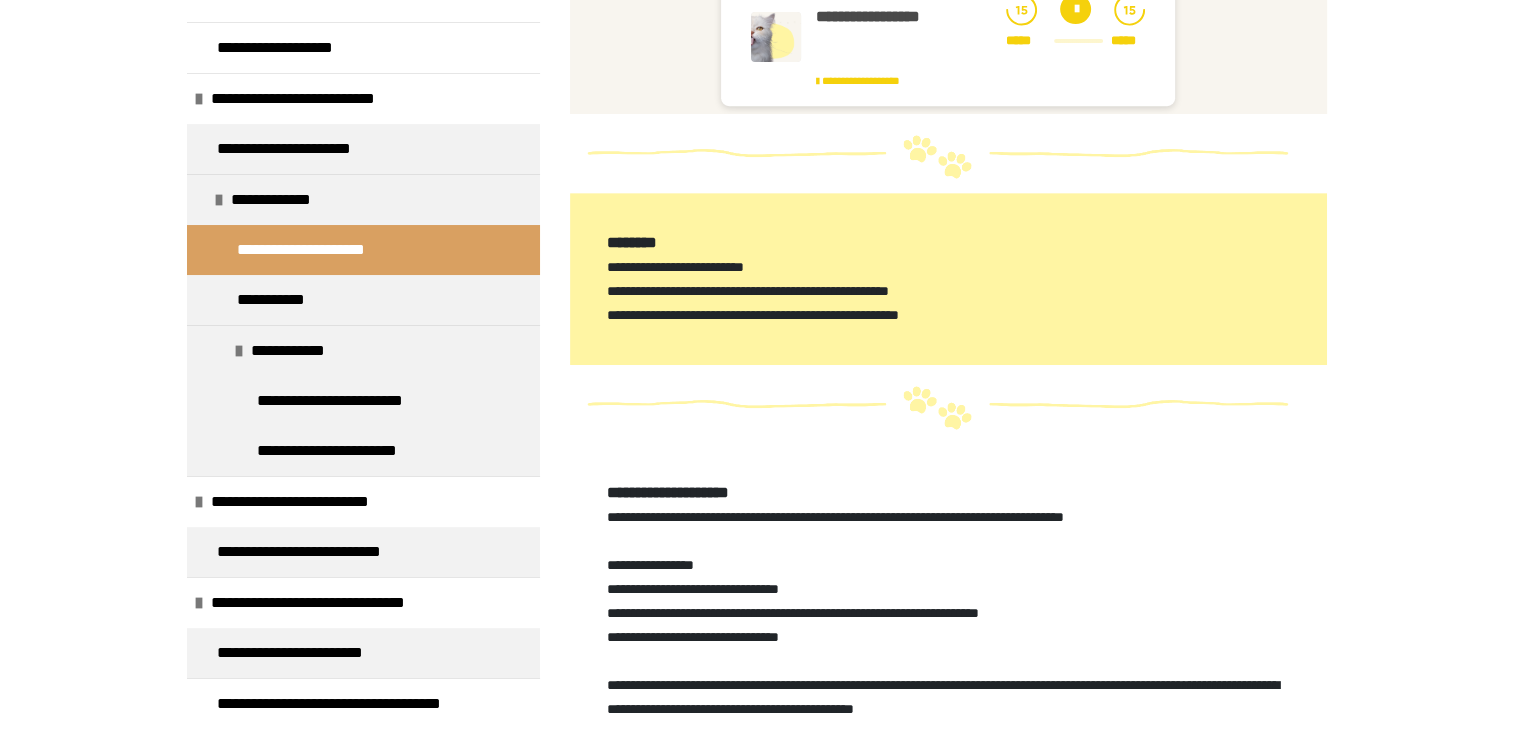 click at bounding box center (1075, 9) 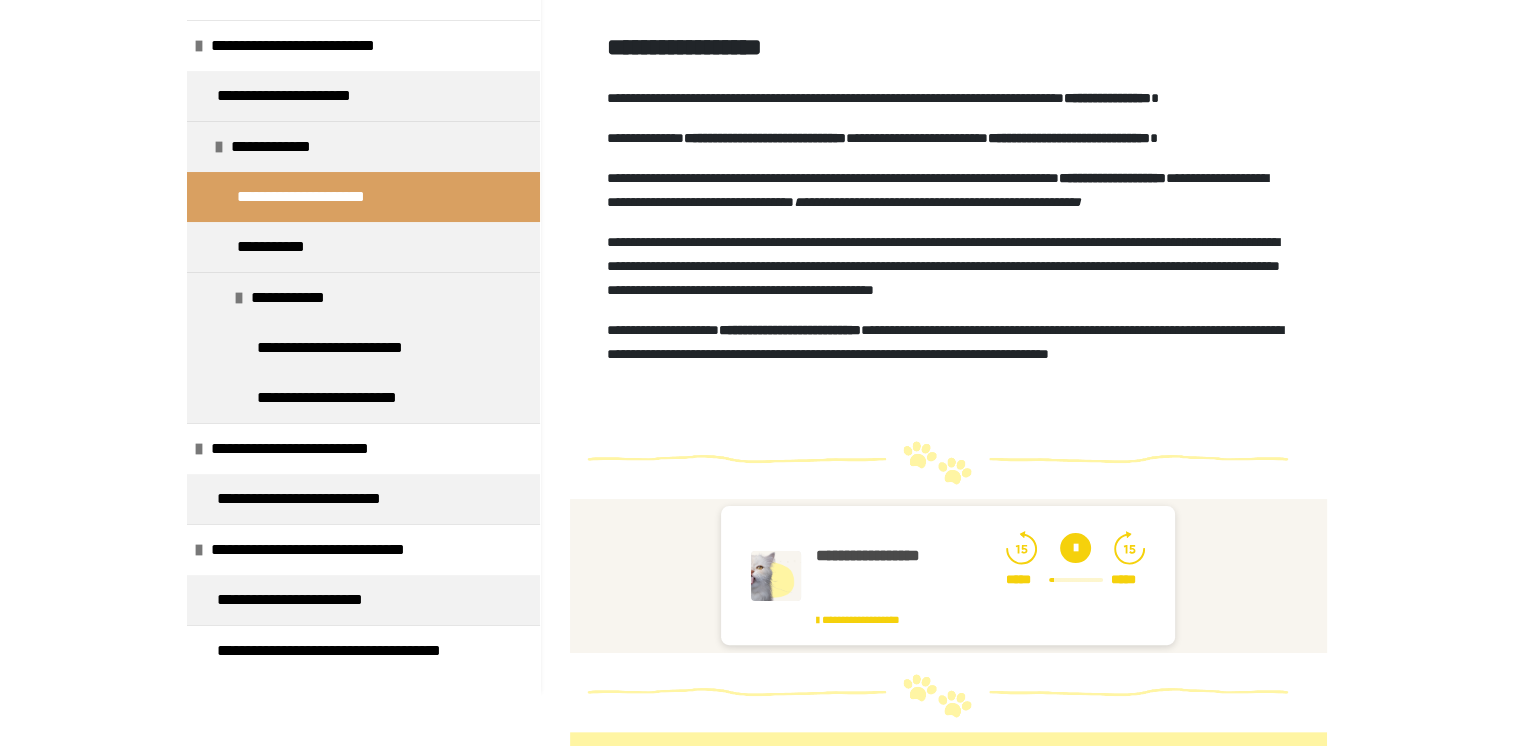 scroll, scrollTop: 67, scrollLeft: 0, axis: vertical 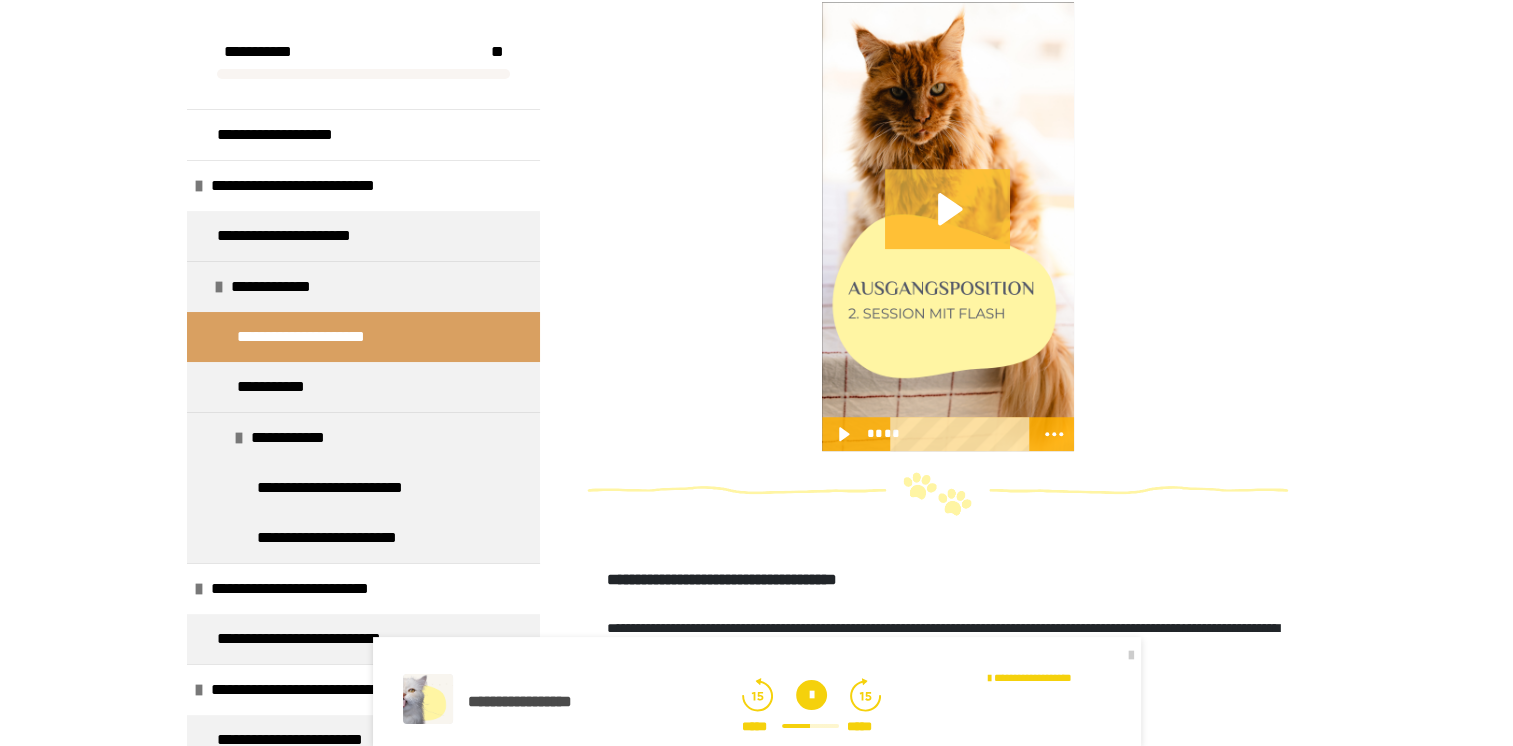click 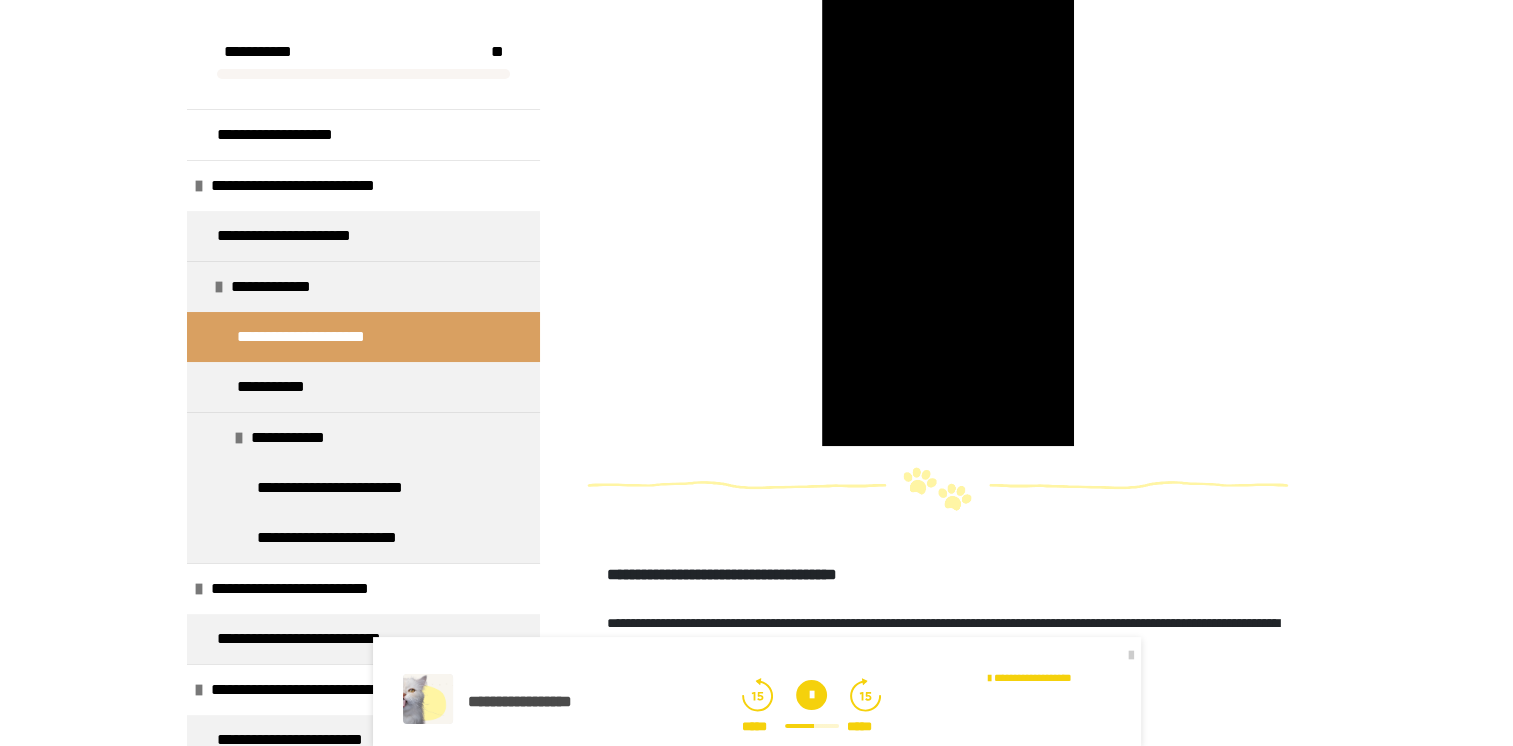 scroll, scrollTop: 1481, scrollLeft: 0, axis: vertical 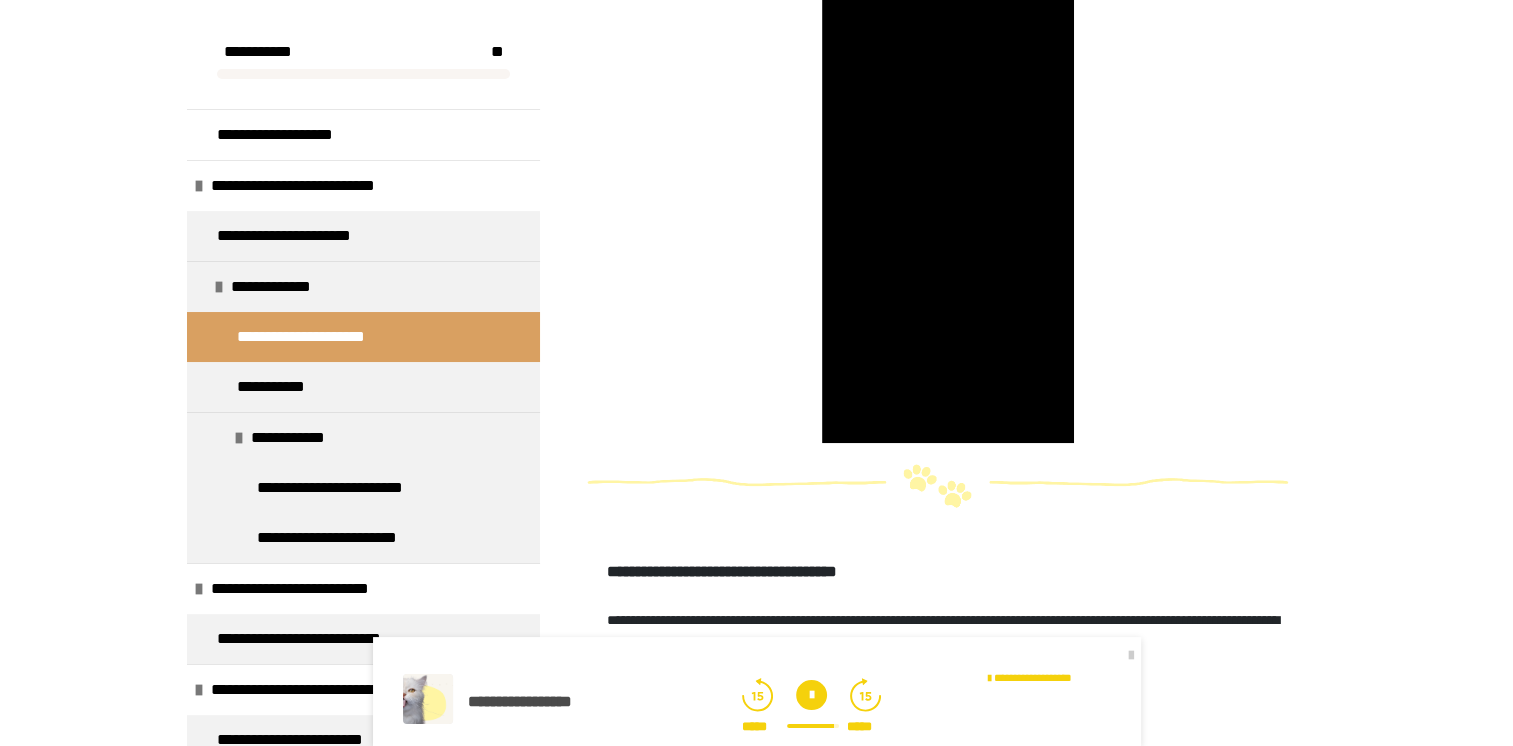 click on "**********" at bounding box center (757, 692) 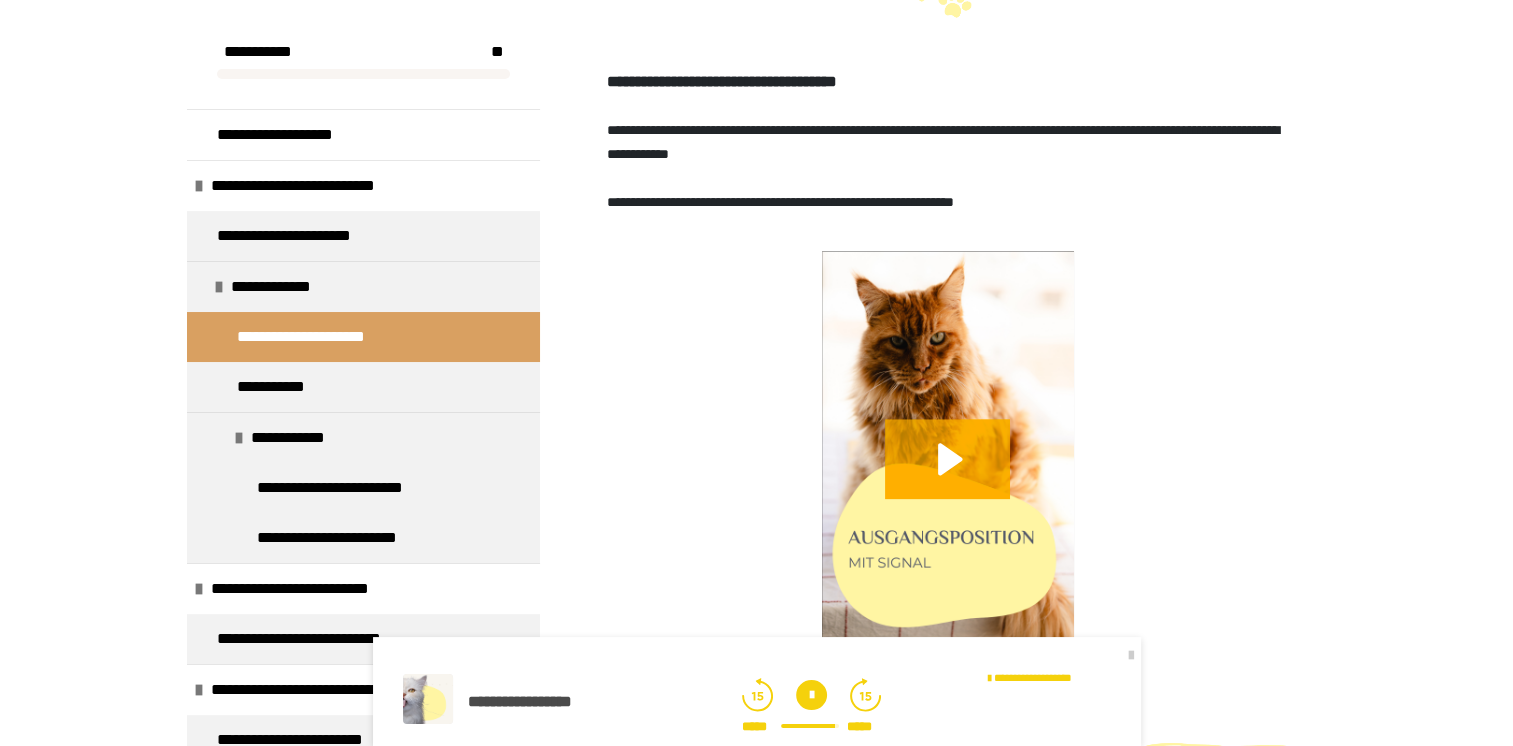 scroll, scrollTop: 2001, scrollLeft: 0, axis: vertical 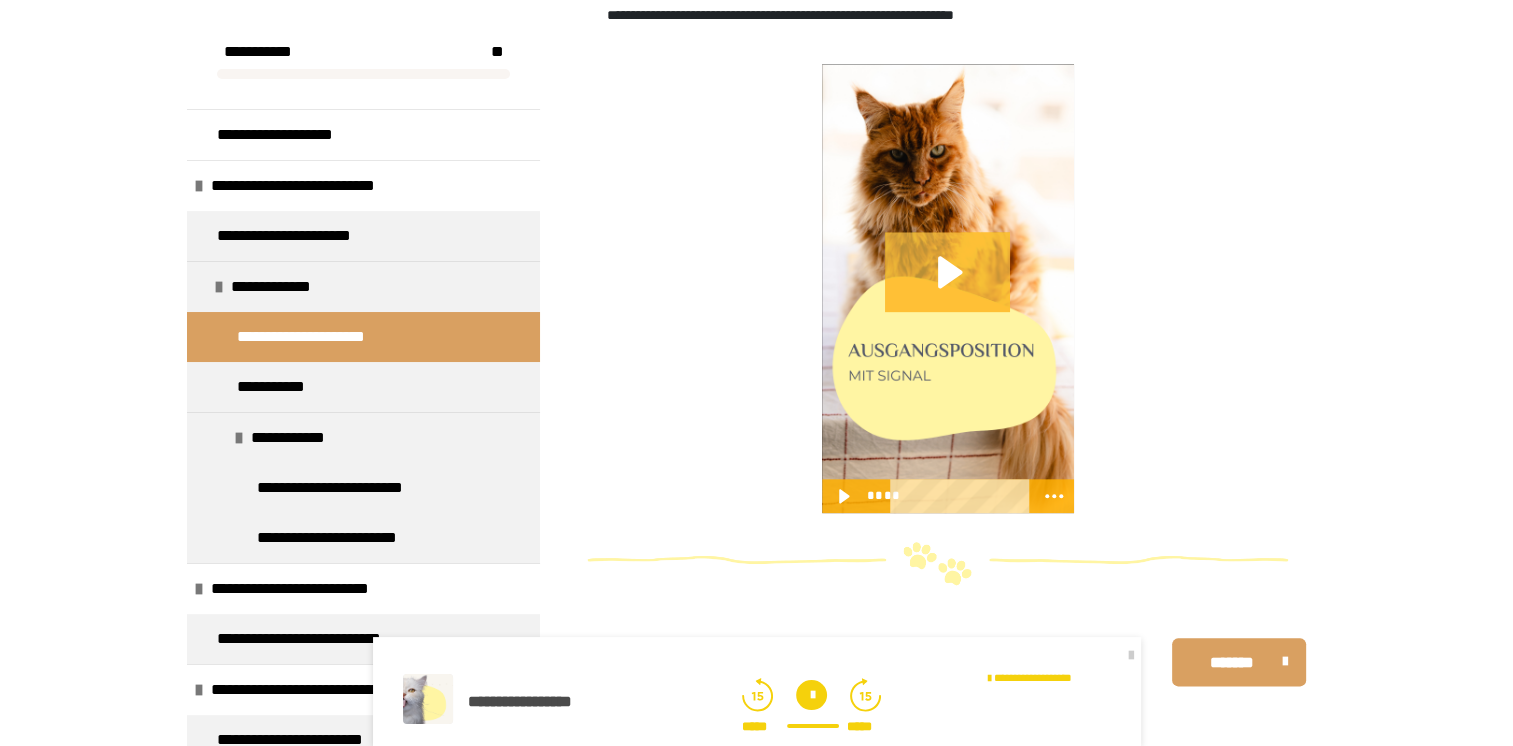 click 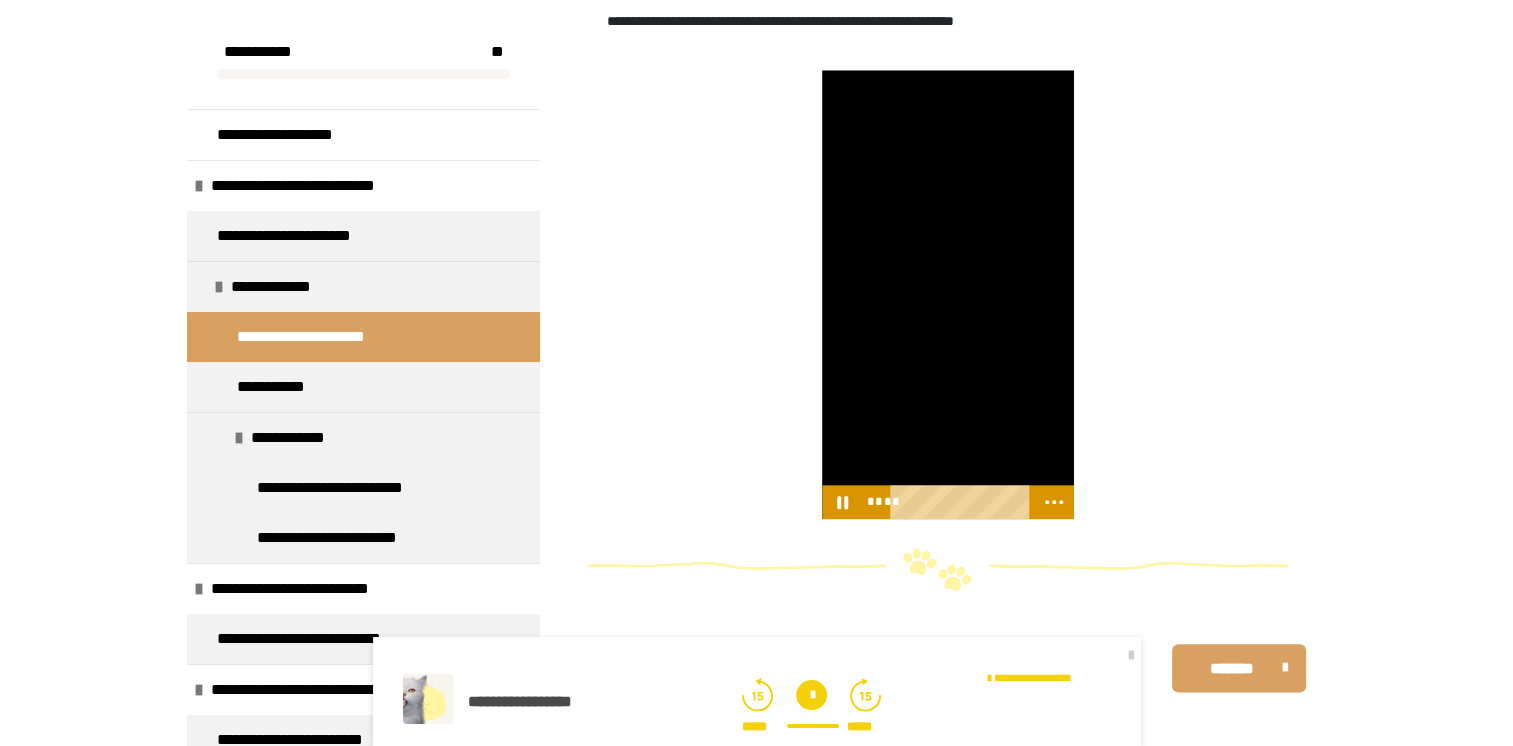 scroll, scrollTop: 2160, scrollLeft: 0, axis: vertical 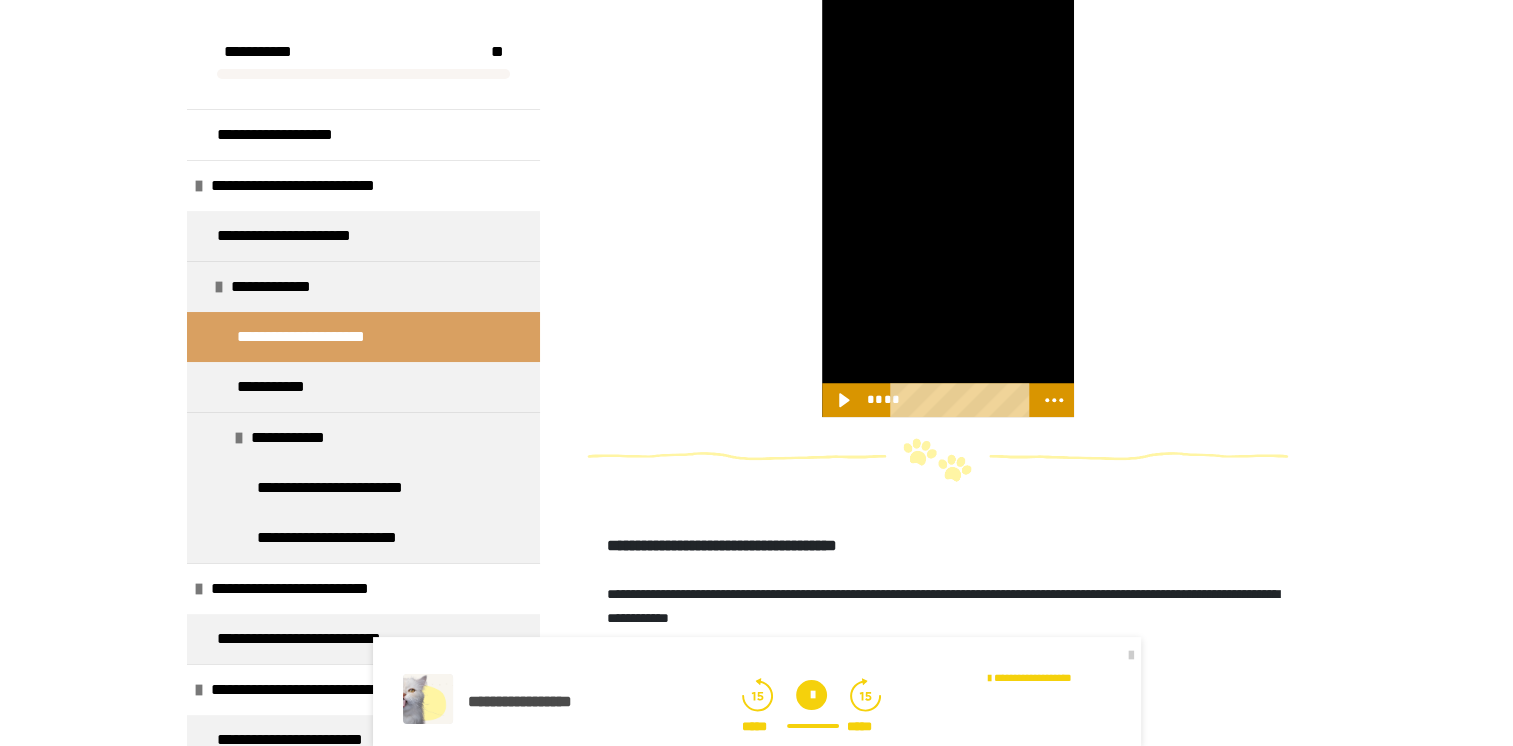 click at bounding box center [948, 192] 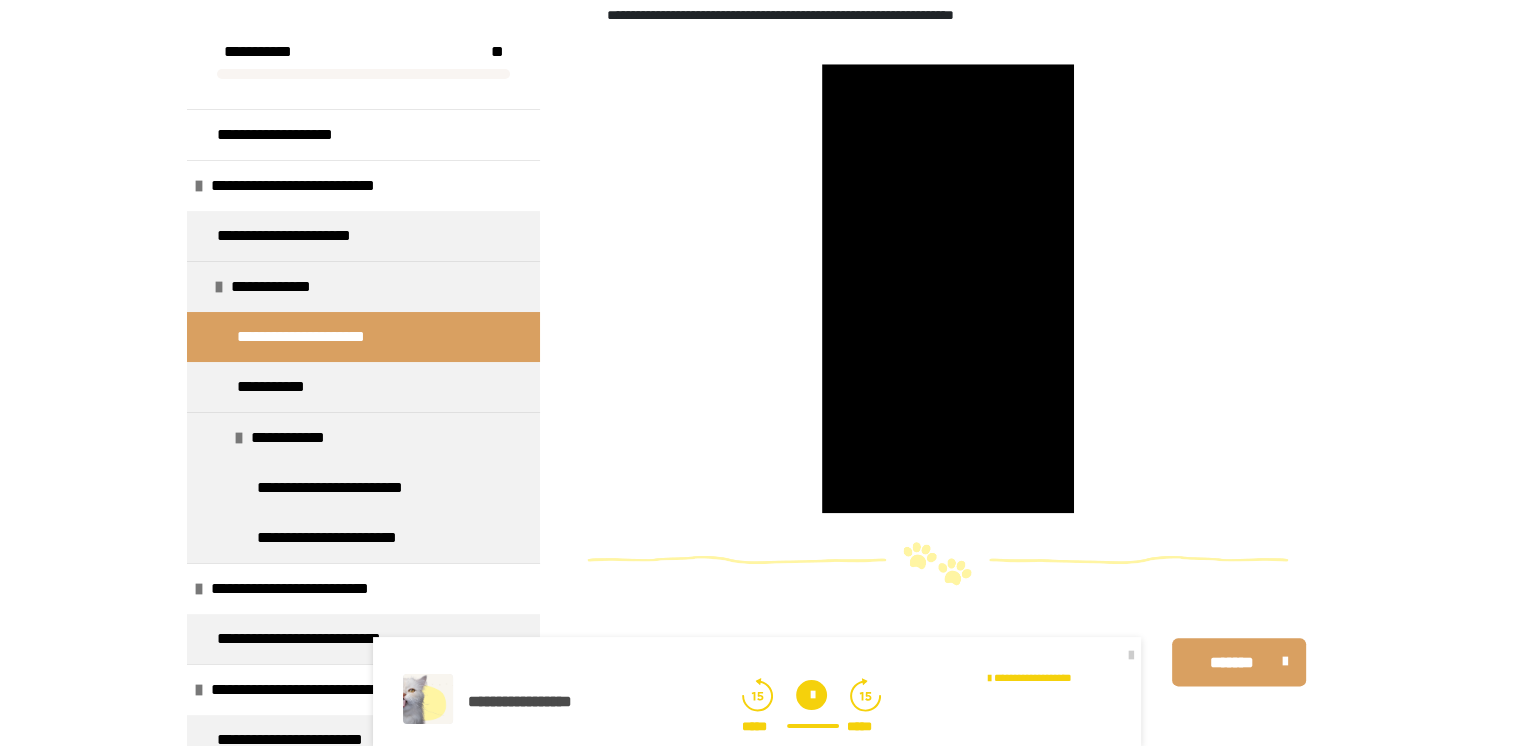 scroll, scrollTop: 2235, scrollLeft: 0, axis: vertical 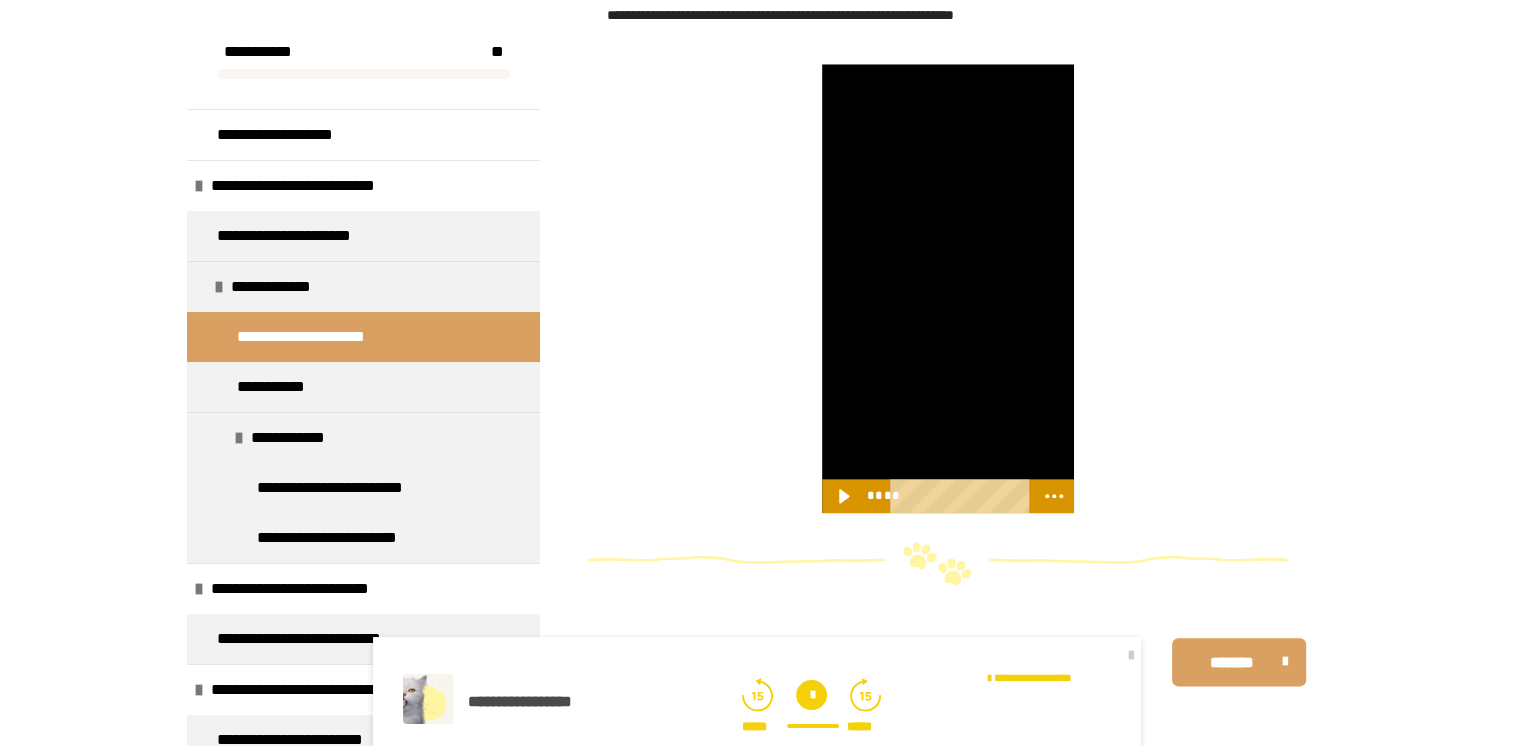 click at bounding box center [948, 288] 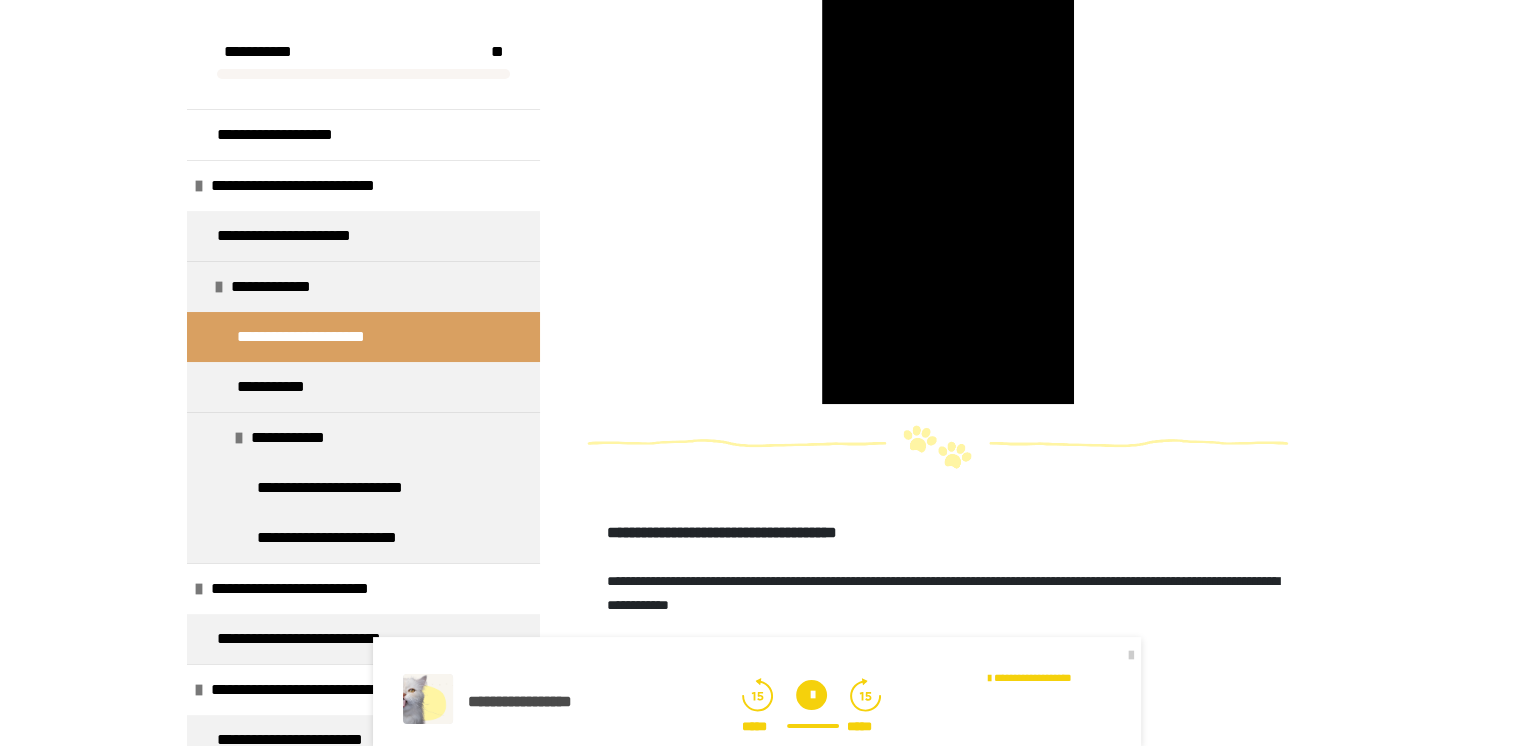 scroll, scrollTop: 1472, scrollLeft: 0, axis: vertical 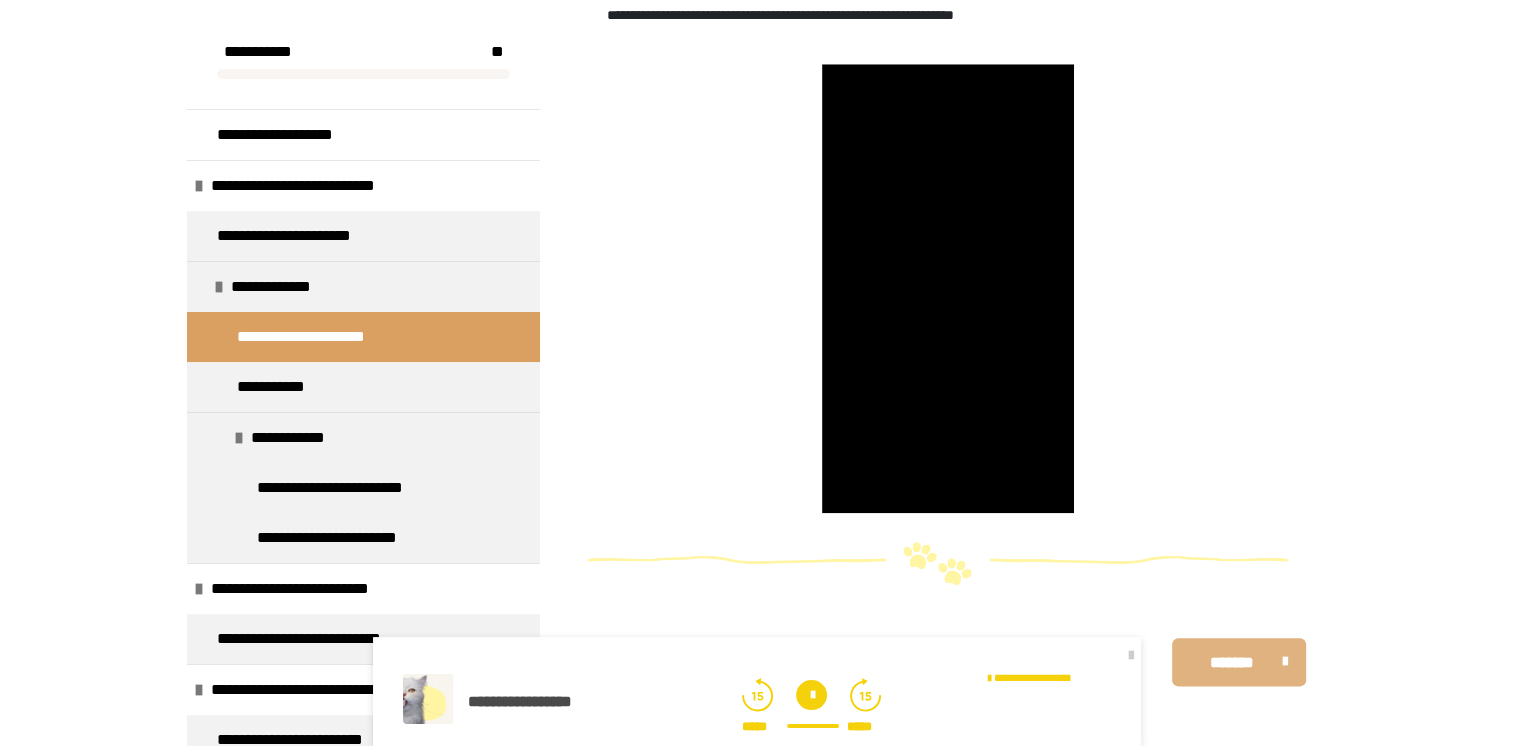 click on "*******" at bounding box center (1232, 663) 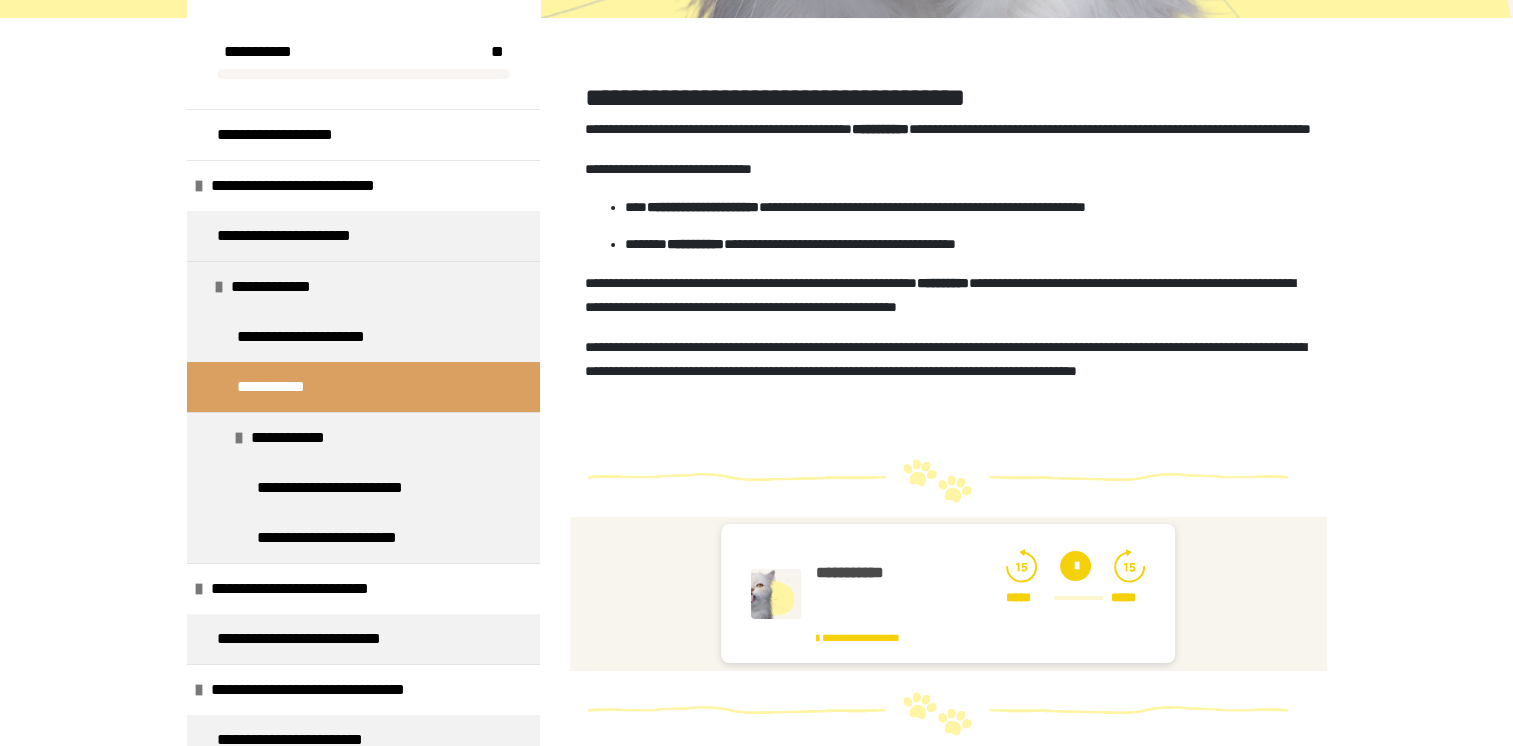 scroll, scrollTop: 271, scrollLeft: 0, axis: vertical 